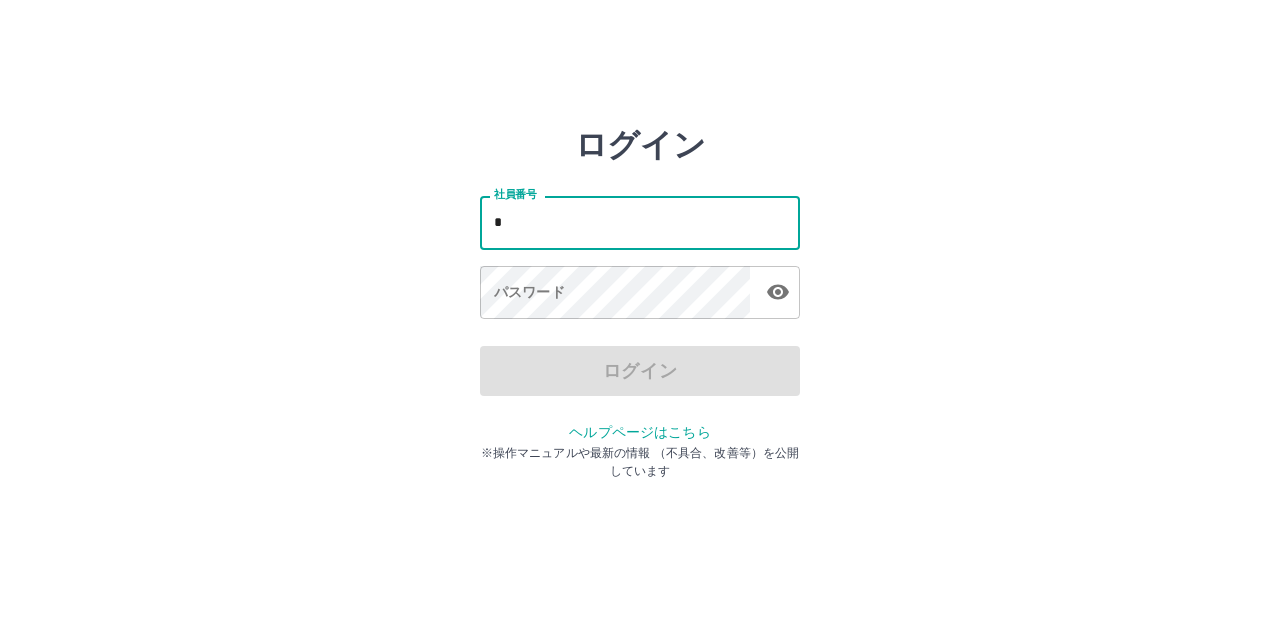 scroll, scrollTop: 0, scrollLeft: 0, axis: both 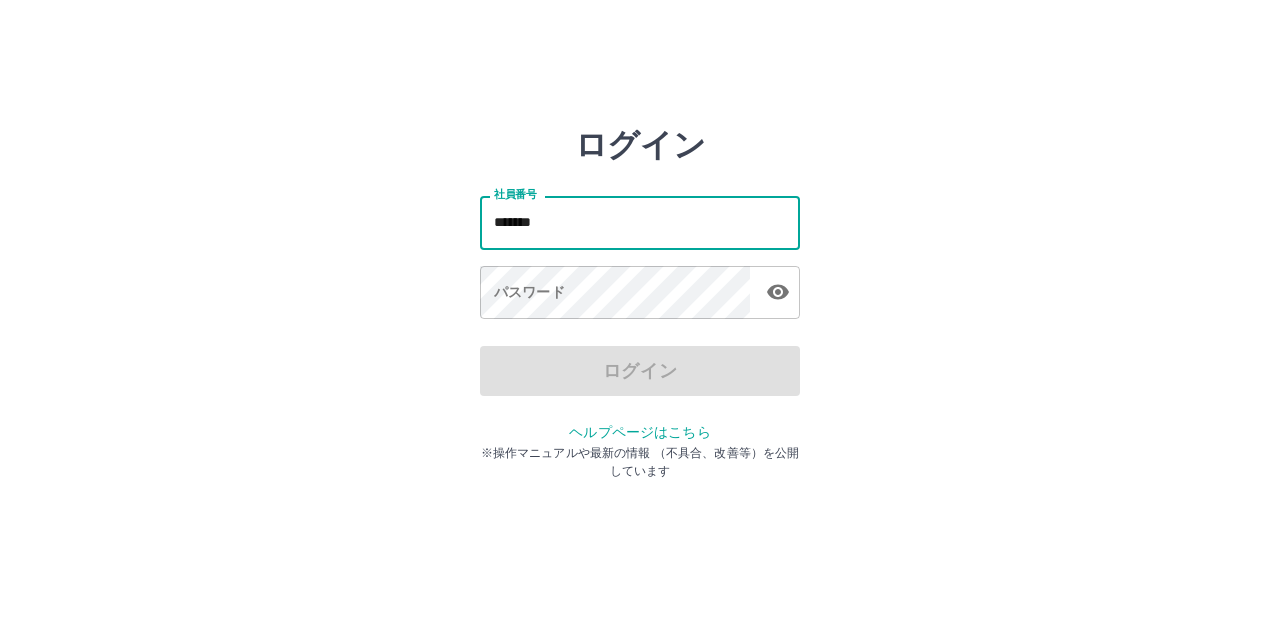 type on "*******" 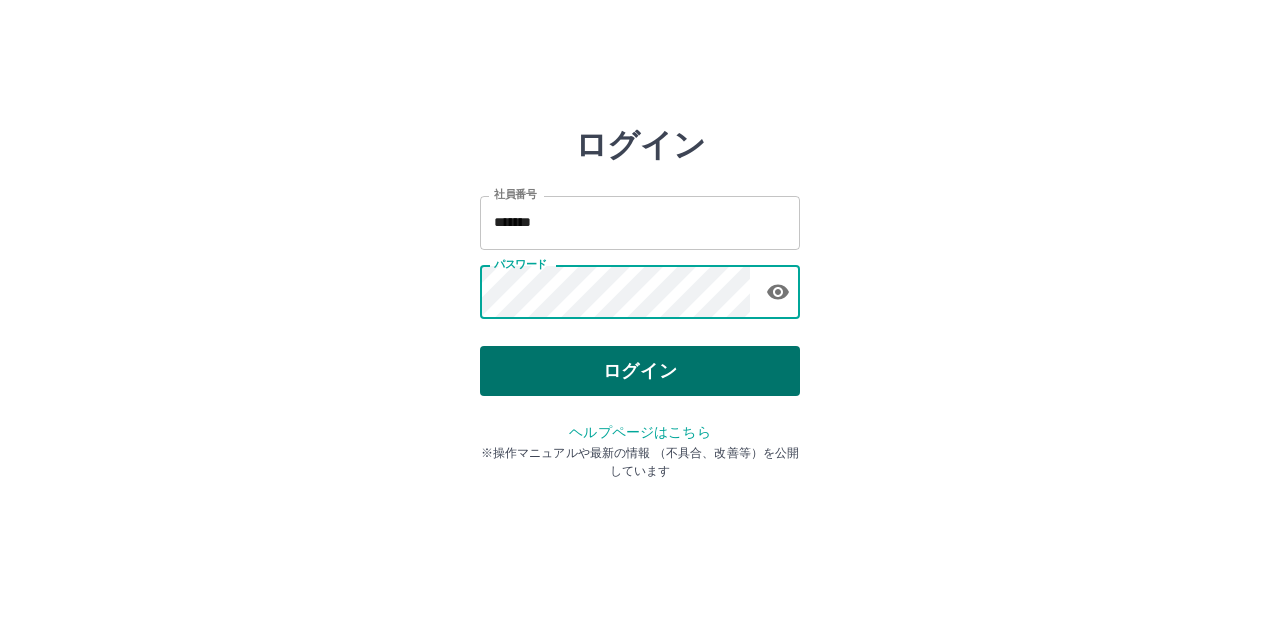 click on "ログイン" at bounding box center (640, 371) 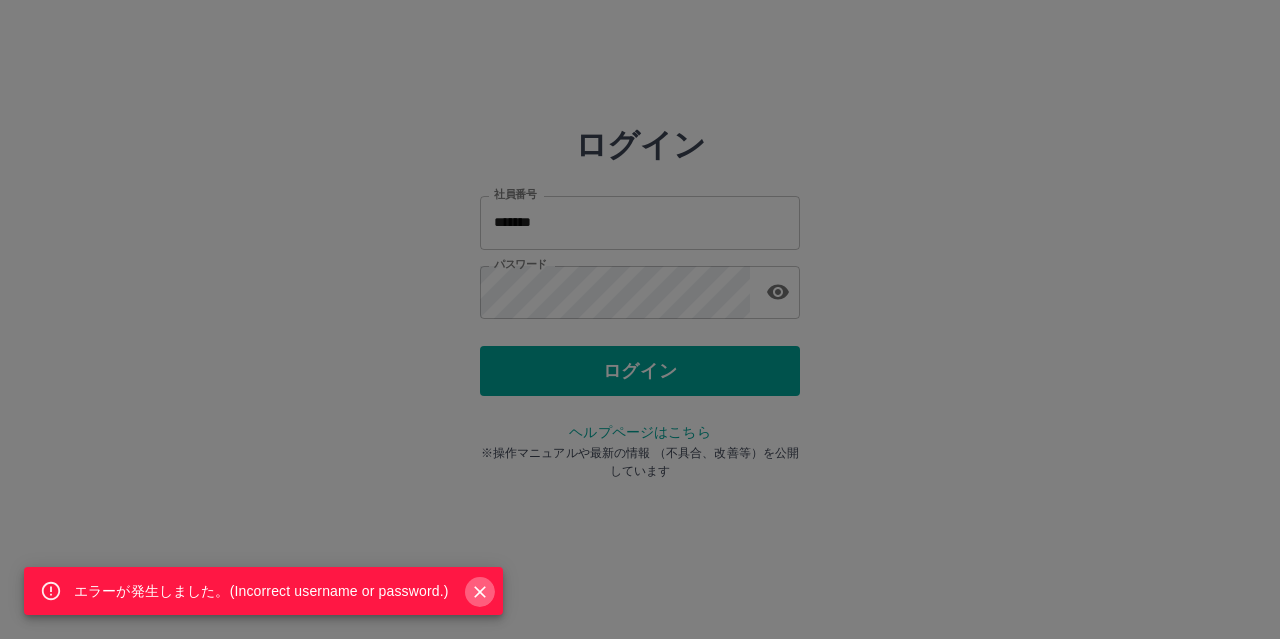 click 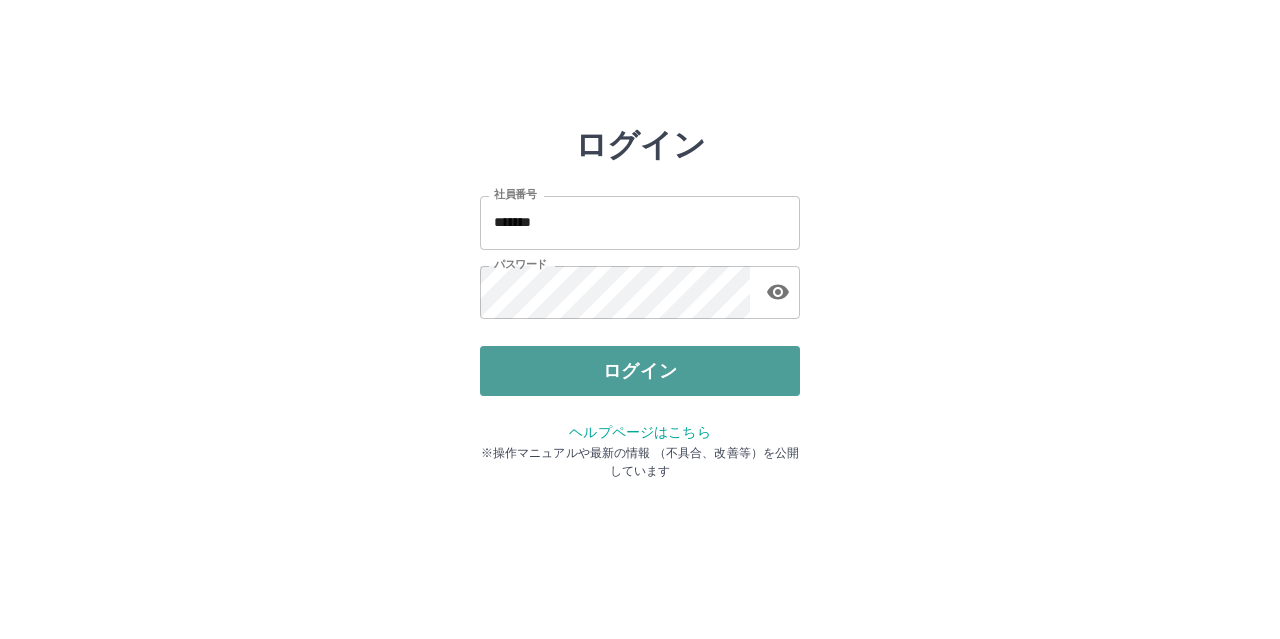 click on "ログイン" at bounding box center (640, 371) 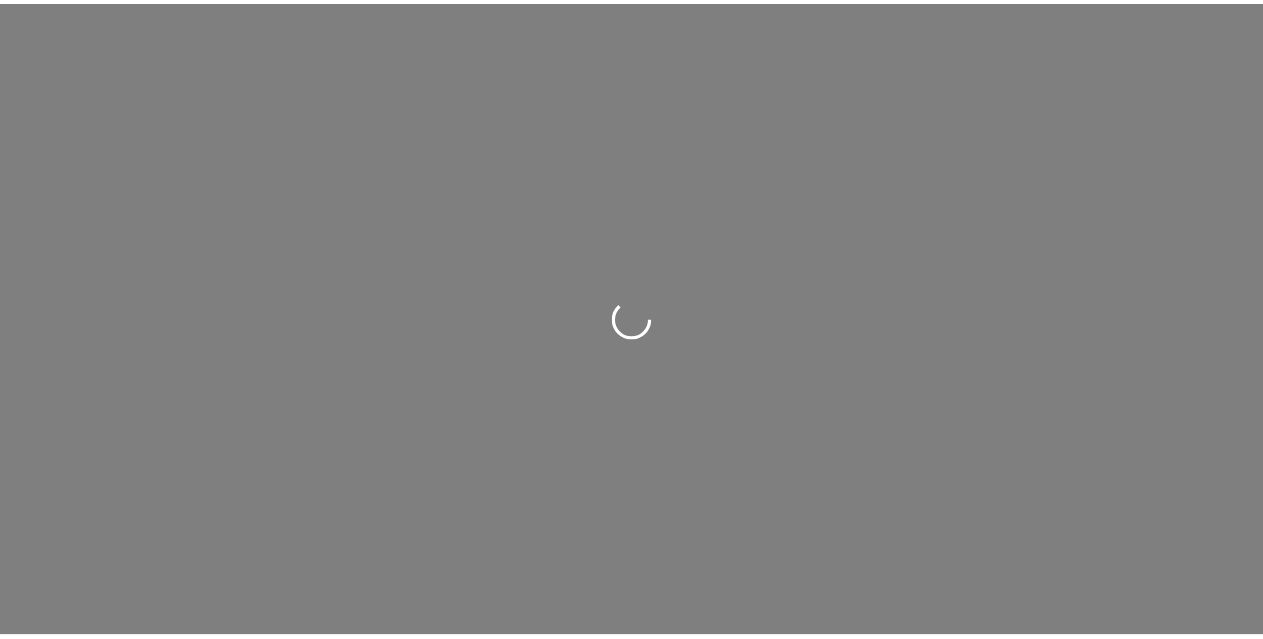scroll, scrollTop: 0, scrollLeft: 0, axis: both 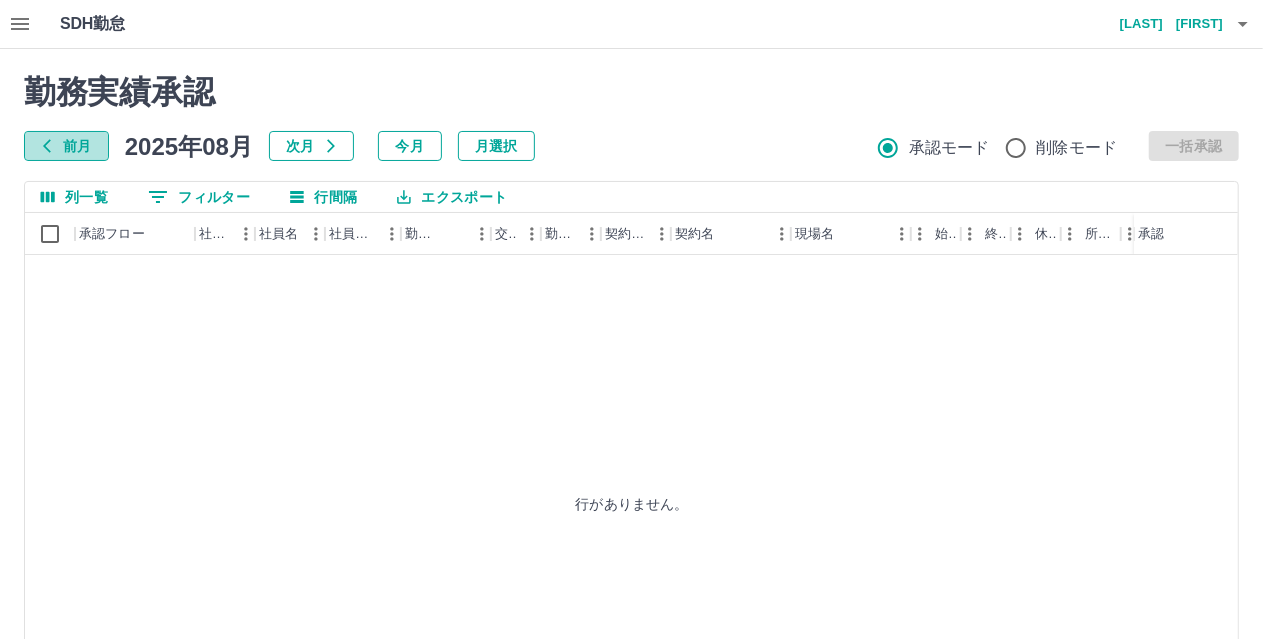 click 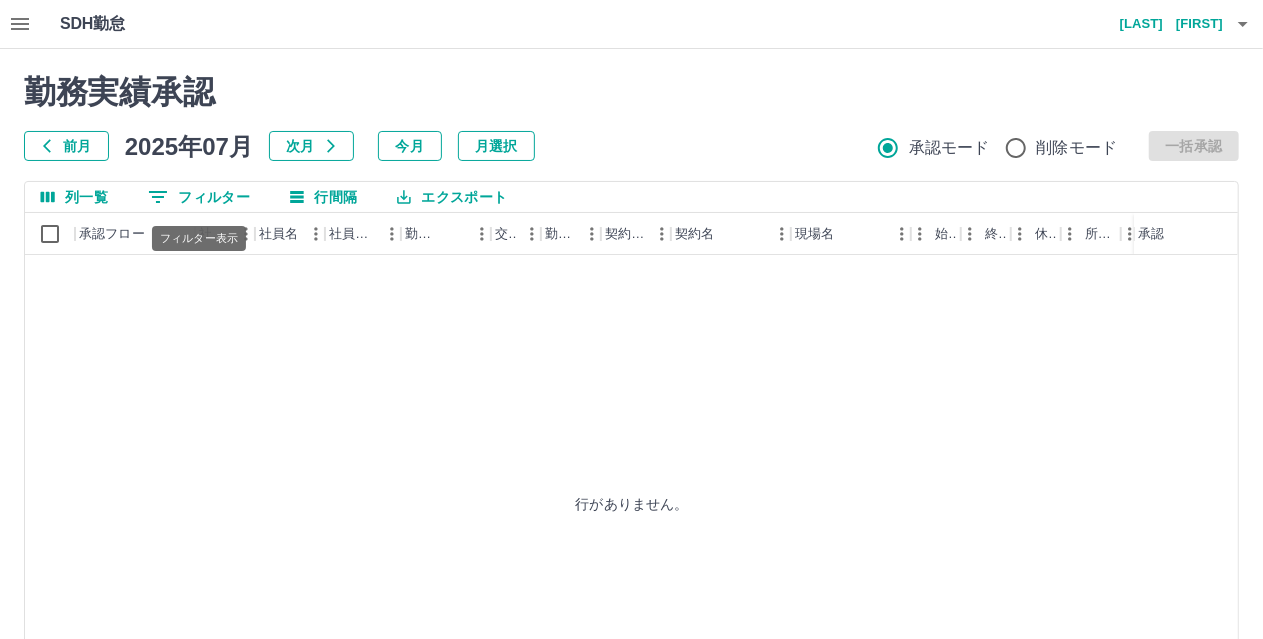 click on "0 フィルター" at bounding box center (199, 197) 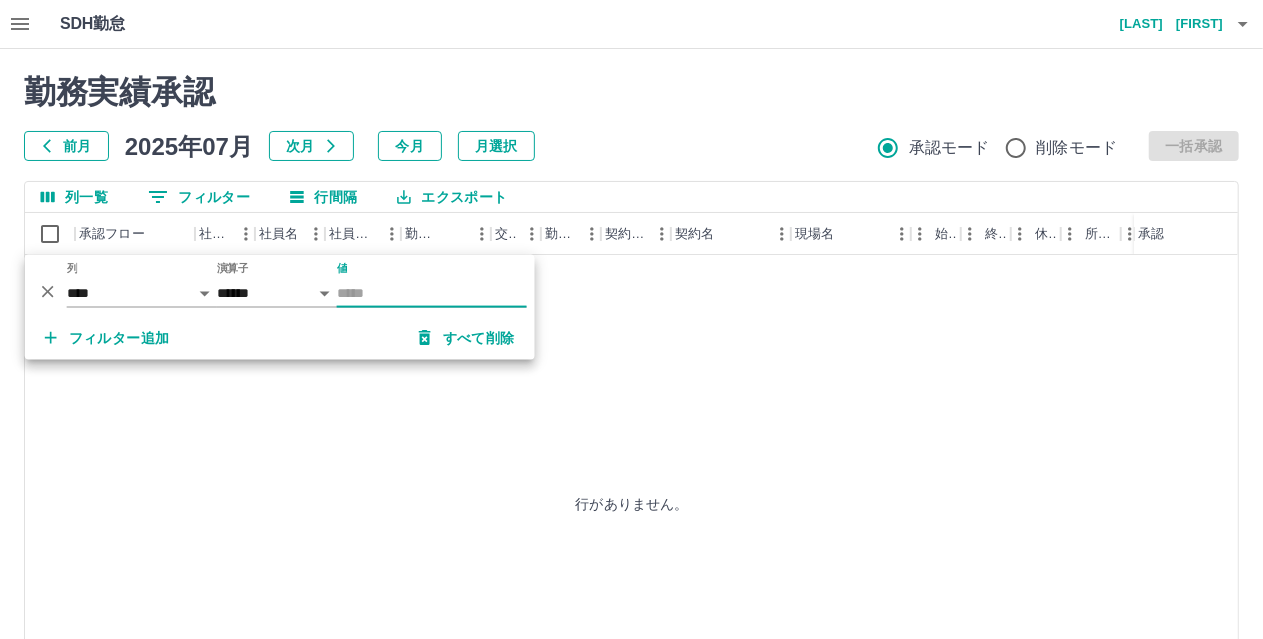 click on "0 フィルター" at bounding box center [199, 197] 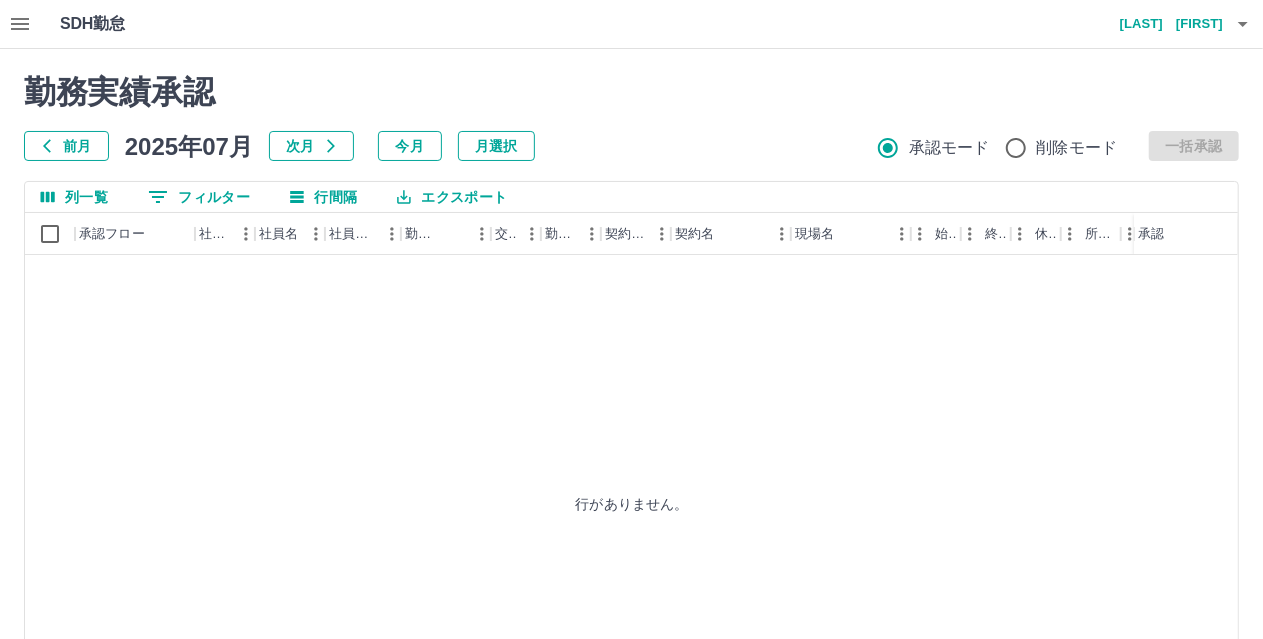 click 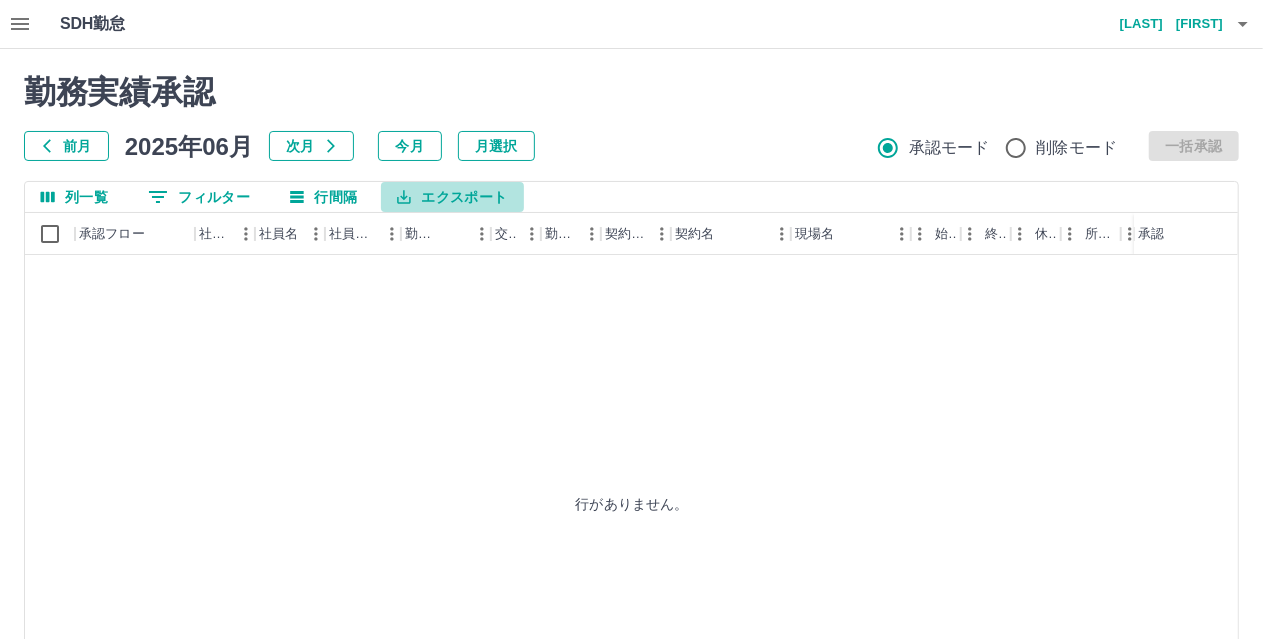 click on "エクスポート" at bounding box center [452, 197] 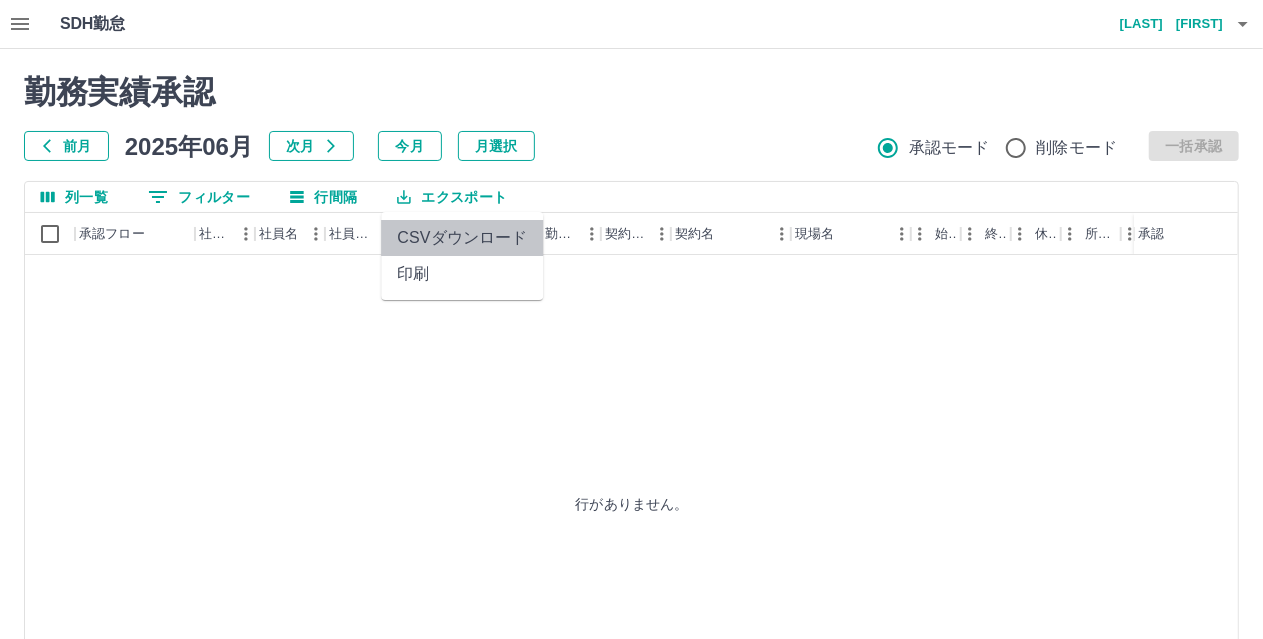 click on "CSVダウンロード" at bounding box center [462, 238] 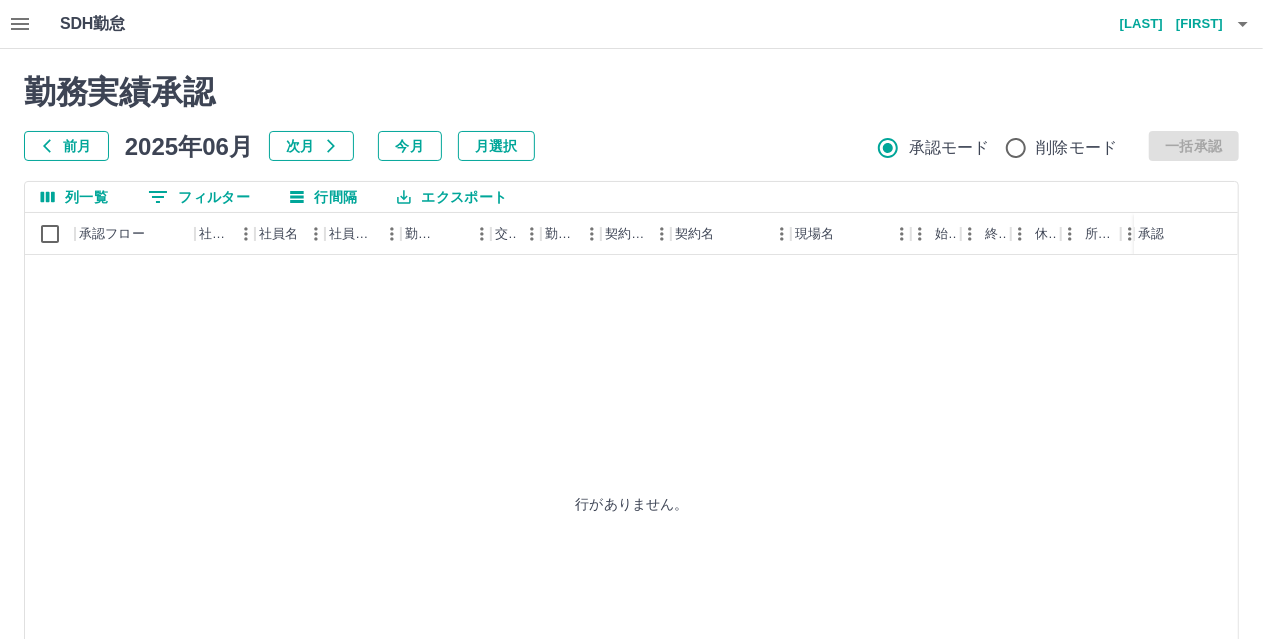 click on "0 フィルター" at bounding box center [199, 197] 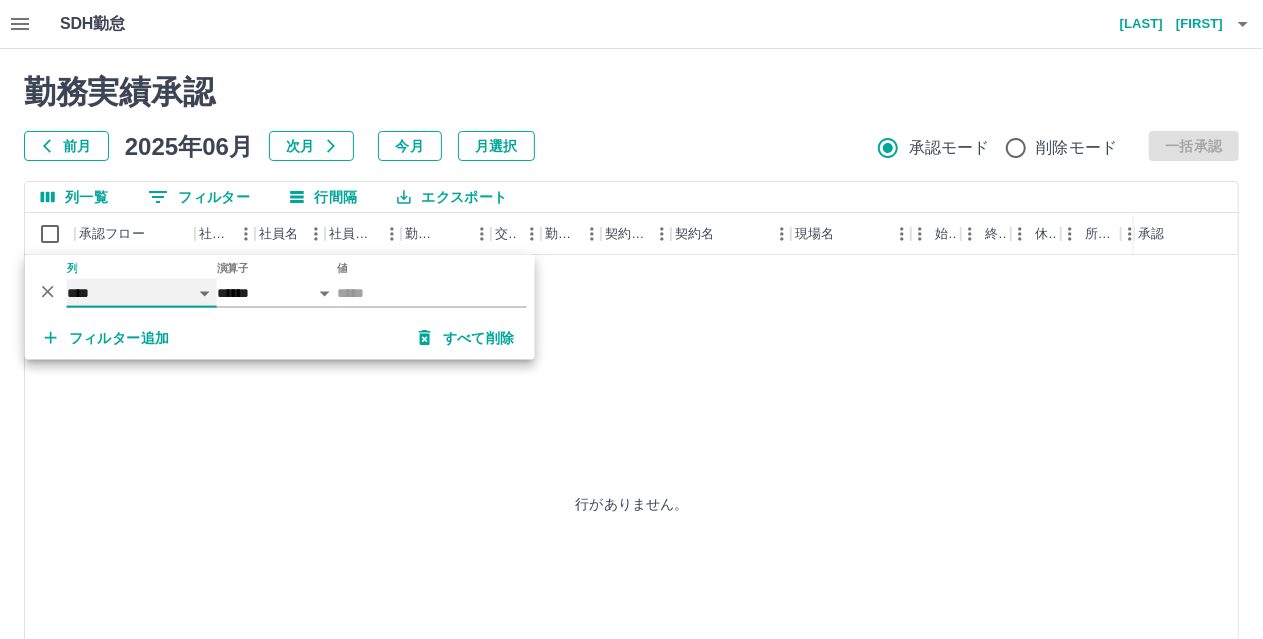 click on "**** *** **** *** *** **** ***** *** *** ** ** ** **** **** **** ** ** *** **** *****" at bounding box center (142, 293) 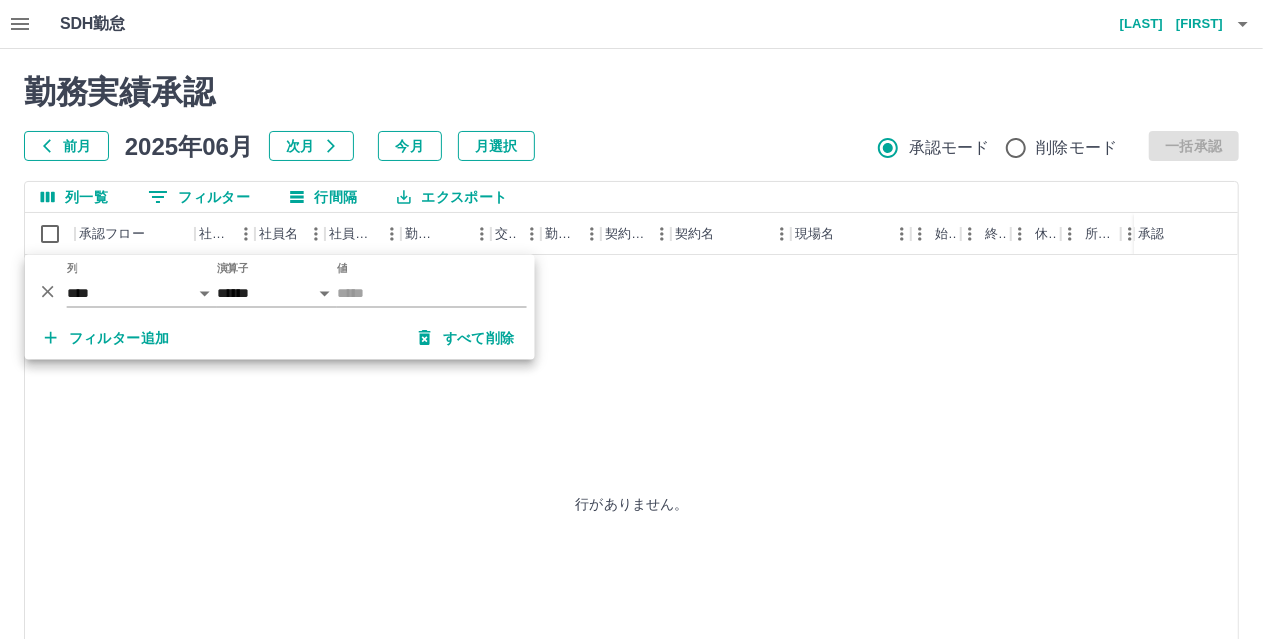 click on "行がありません。" at bounding box center [632, 503] 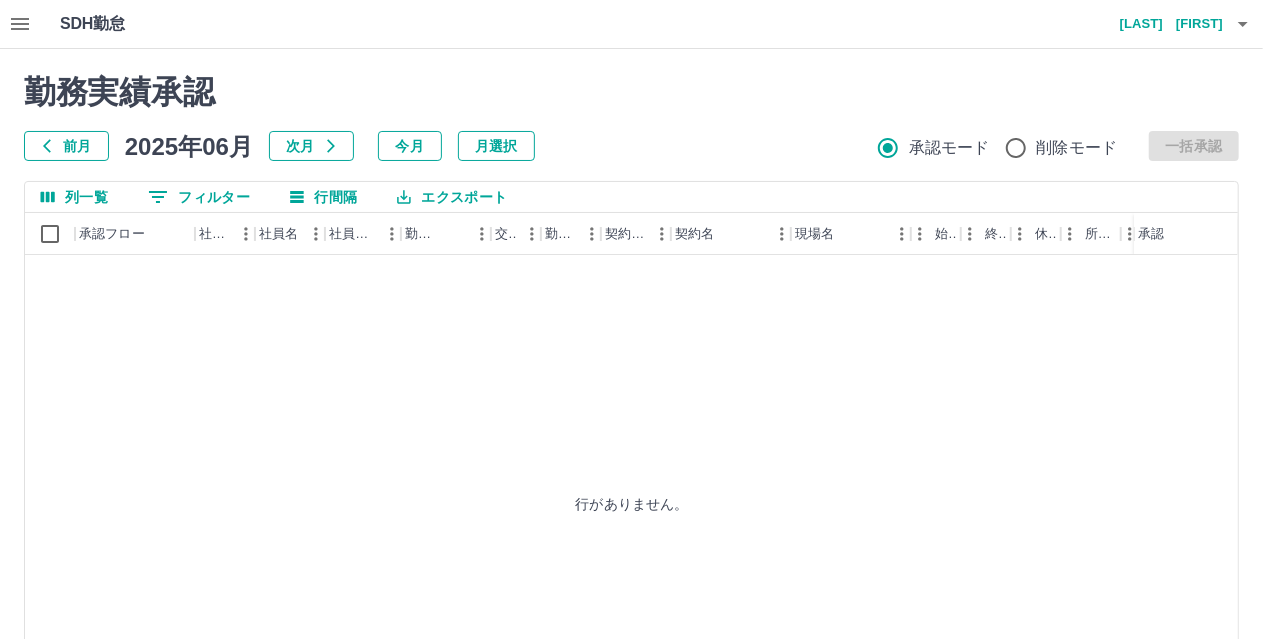 click on "0 フィルター" at bounding box center [199, 197] 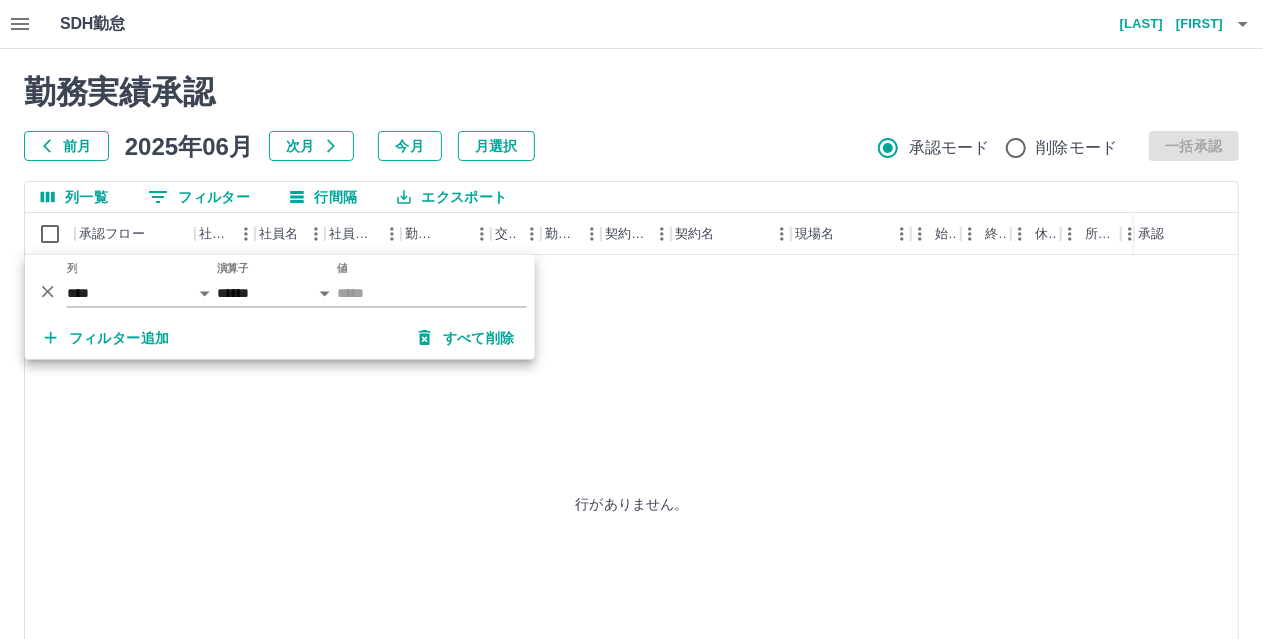 drag, startPoint x: 469, startPoint y: 337, endPoint x: 202, endPoint y: 363, distance: 268.26294 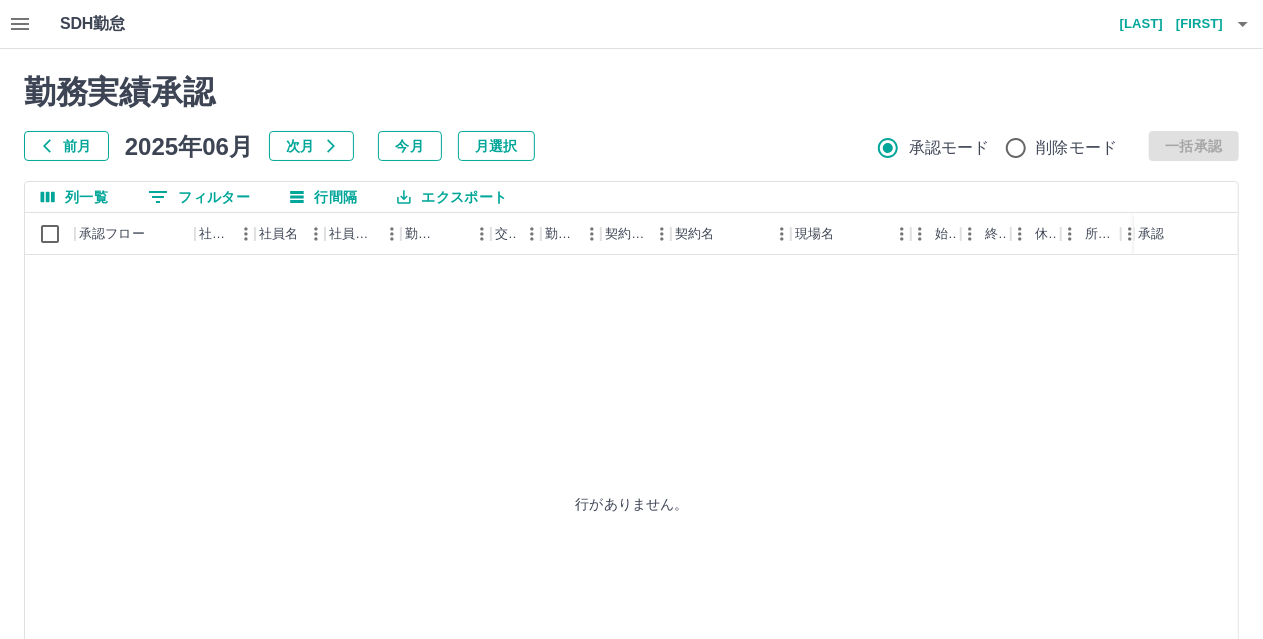 click on "0 フィルター" at bounding box center [199, 197] 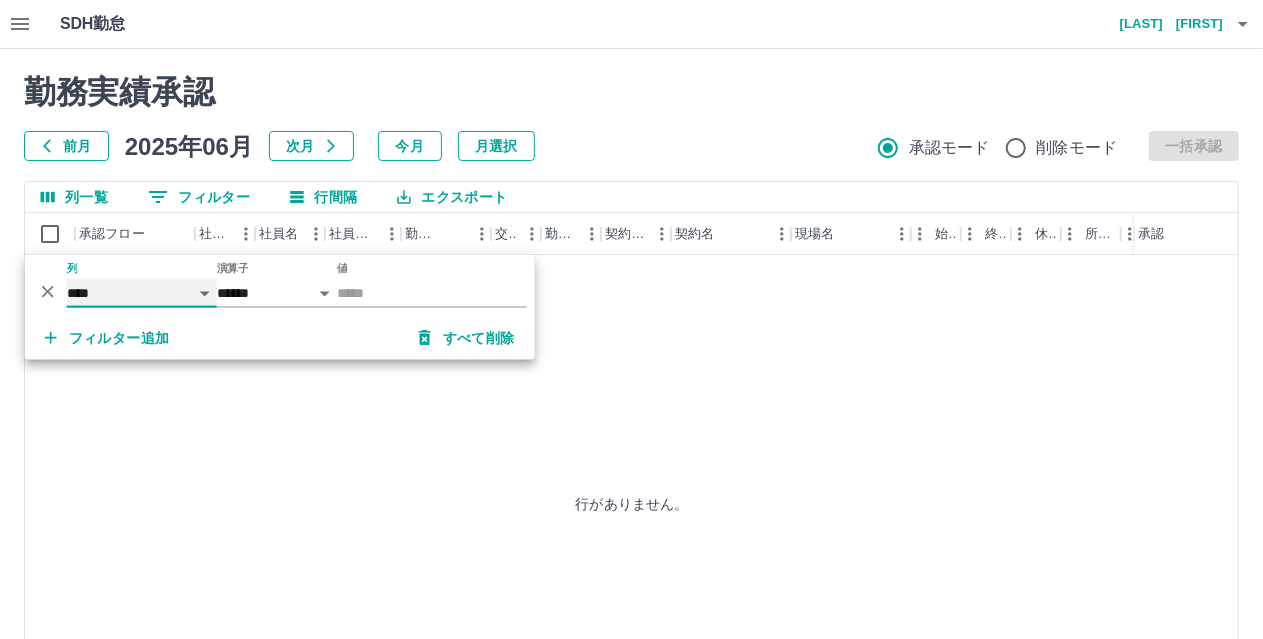 click on "**** *** **** *** *** **** ***** *** *** ** ** ** **** **** **** ** ** *** **** *****" at bounding box center (142, 293) 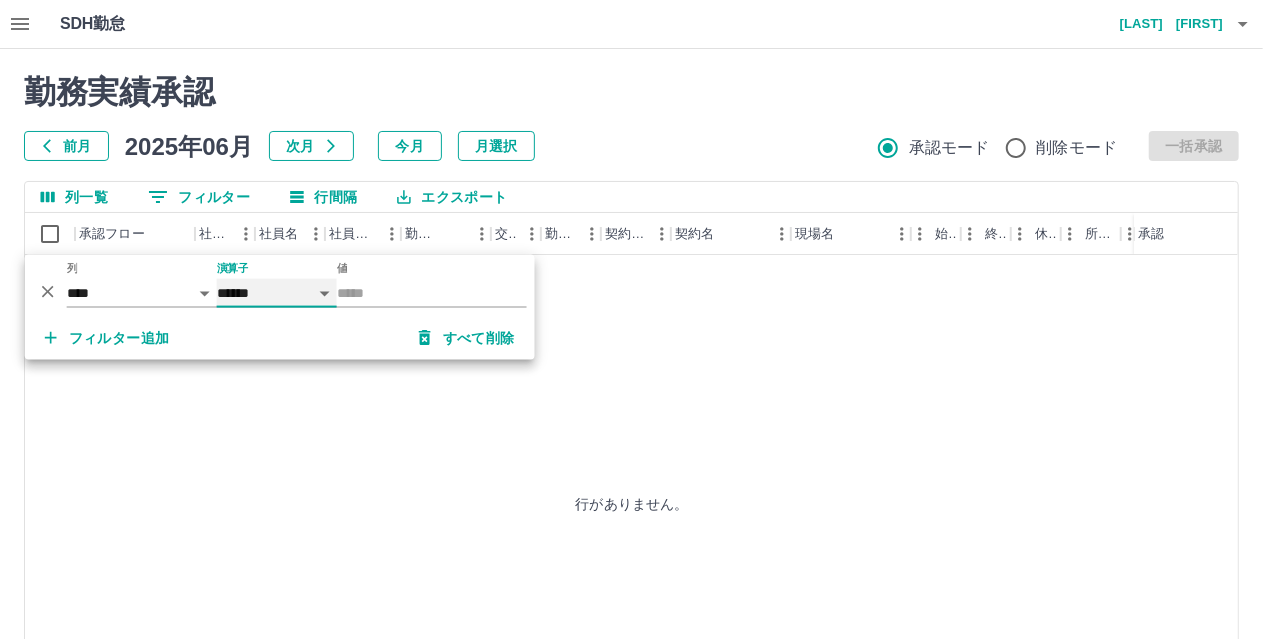 click on "****** *******" at bounding box center (277, 293) 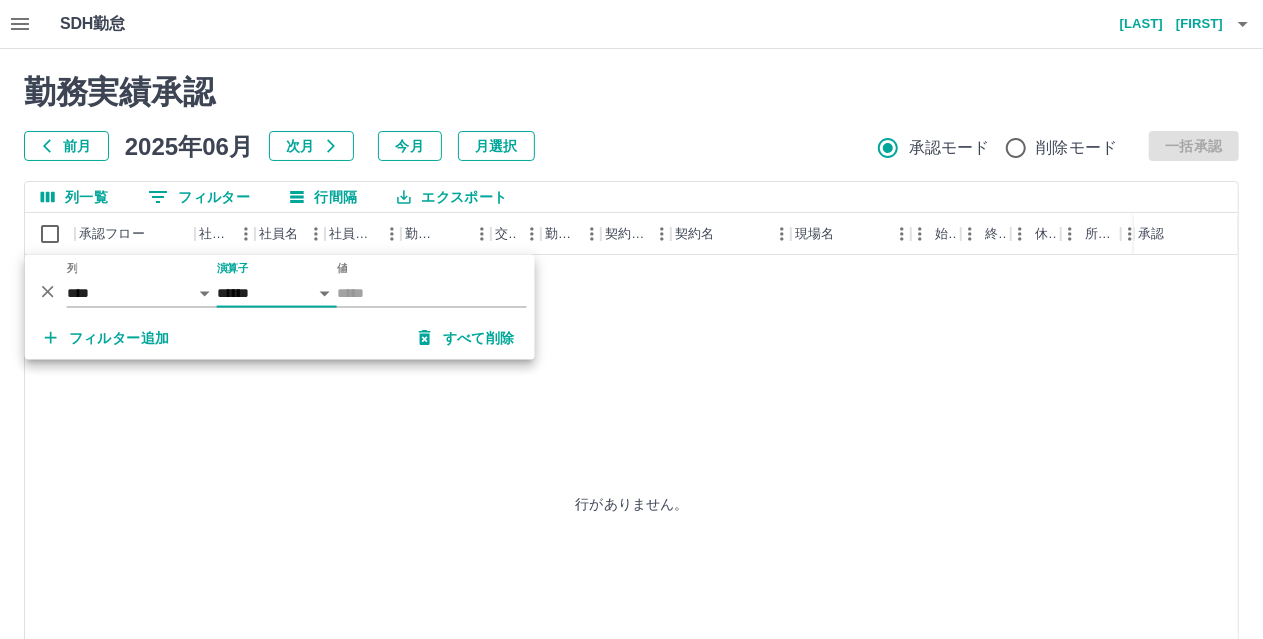 click on "行がありません。" at bounding box center (632, 503) 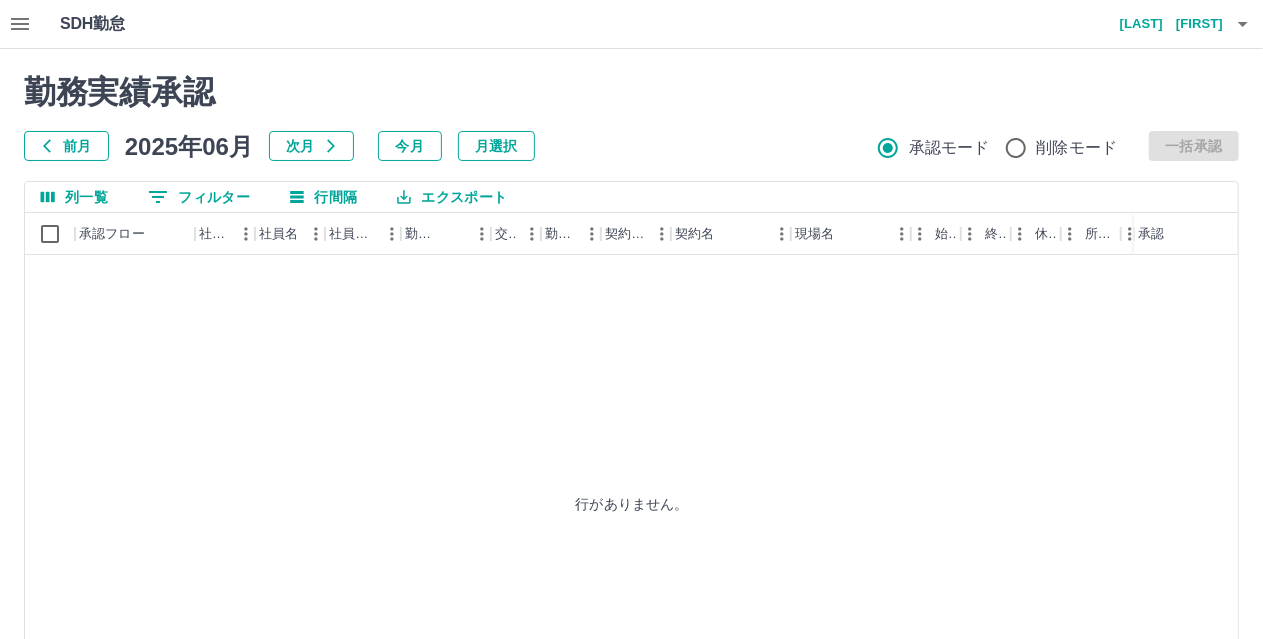 click 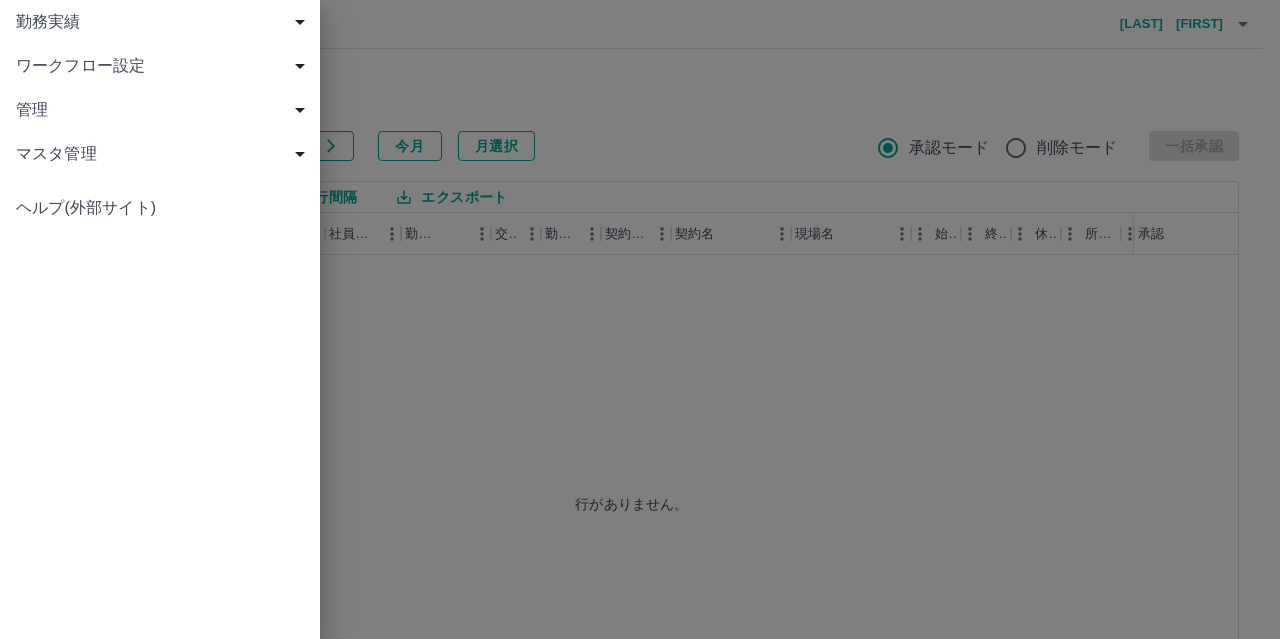 click on "ワークフロー設定" at bounding box center (164, 66) 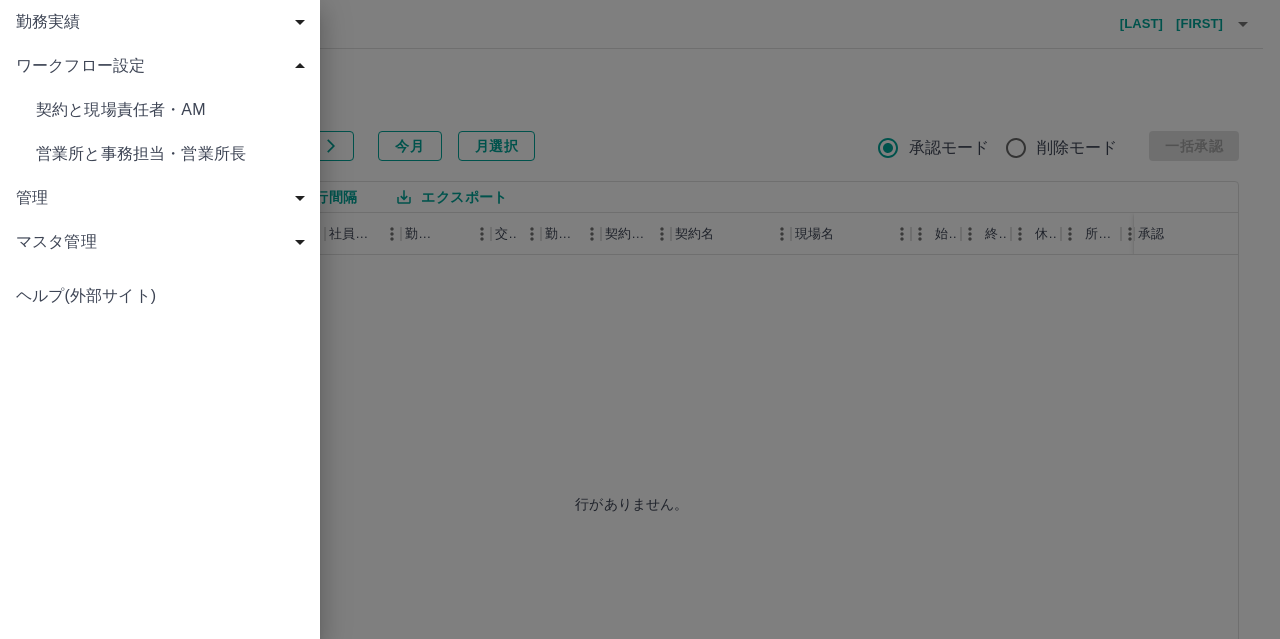 click on "営業所と事務担当・営業所長" at bounding box center (170, 154) 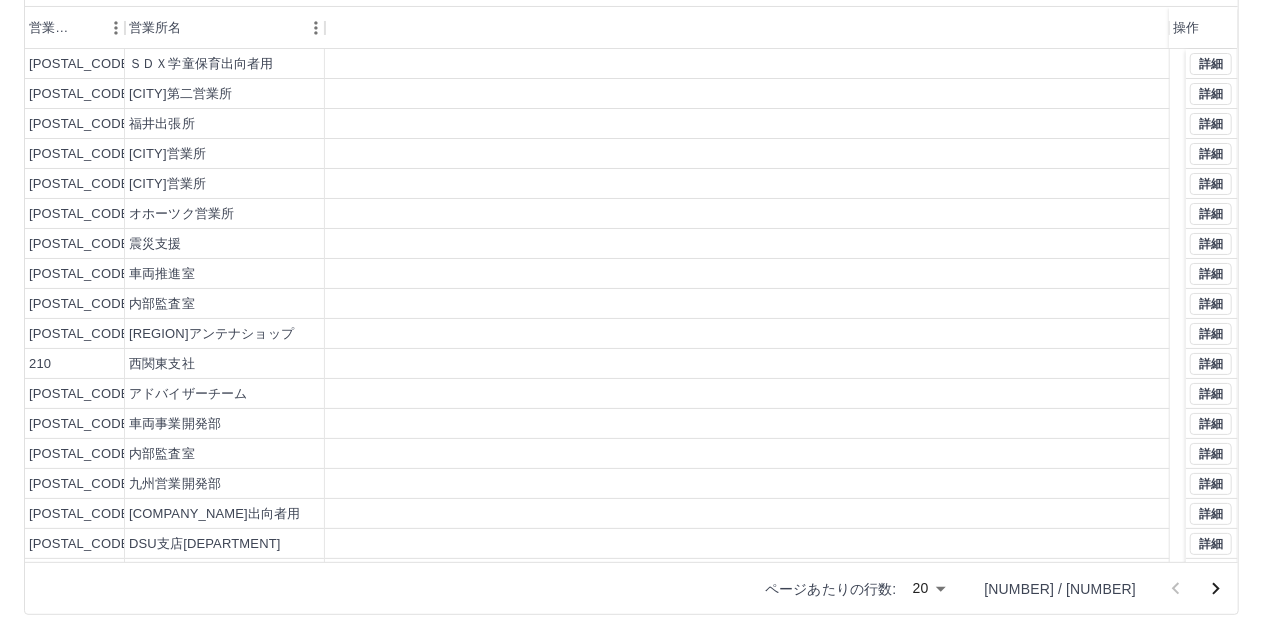 scroll, scrollTop: 0, scrollLeft: 0, axis: both 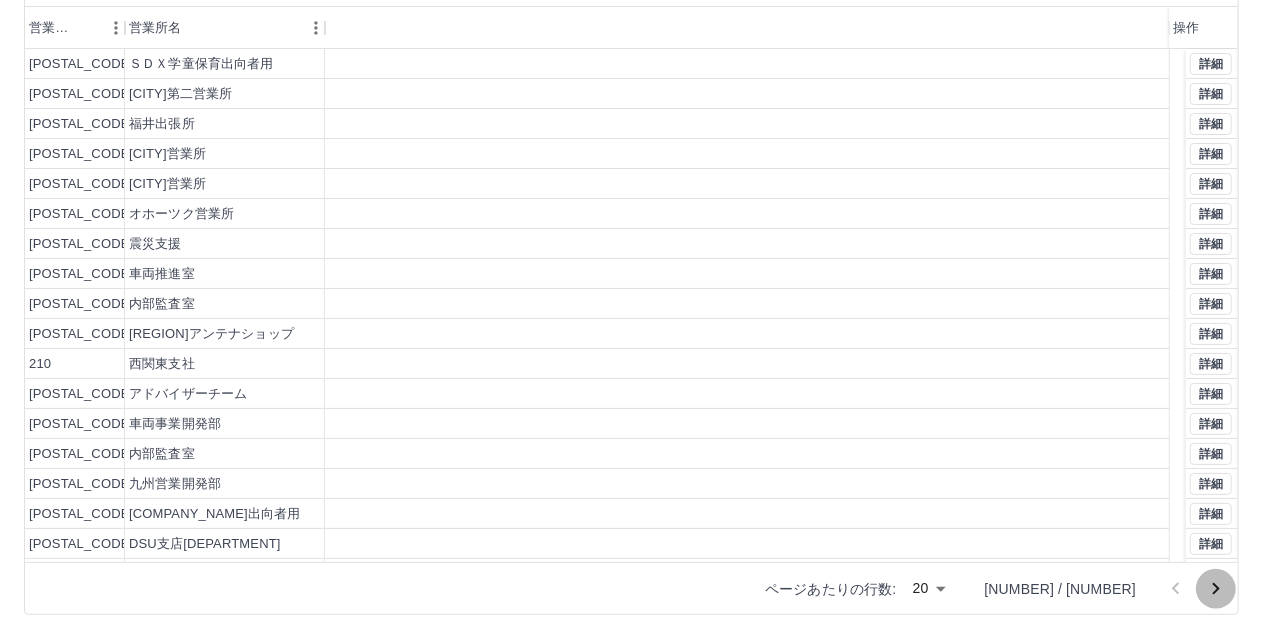 click 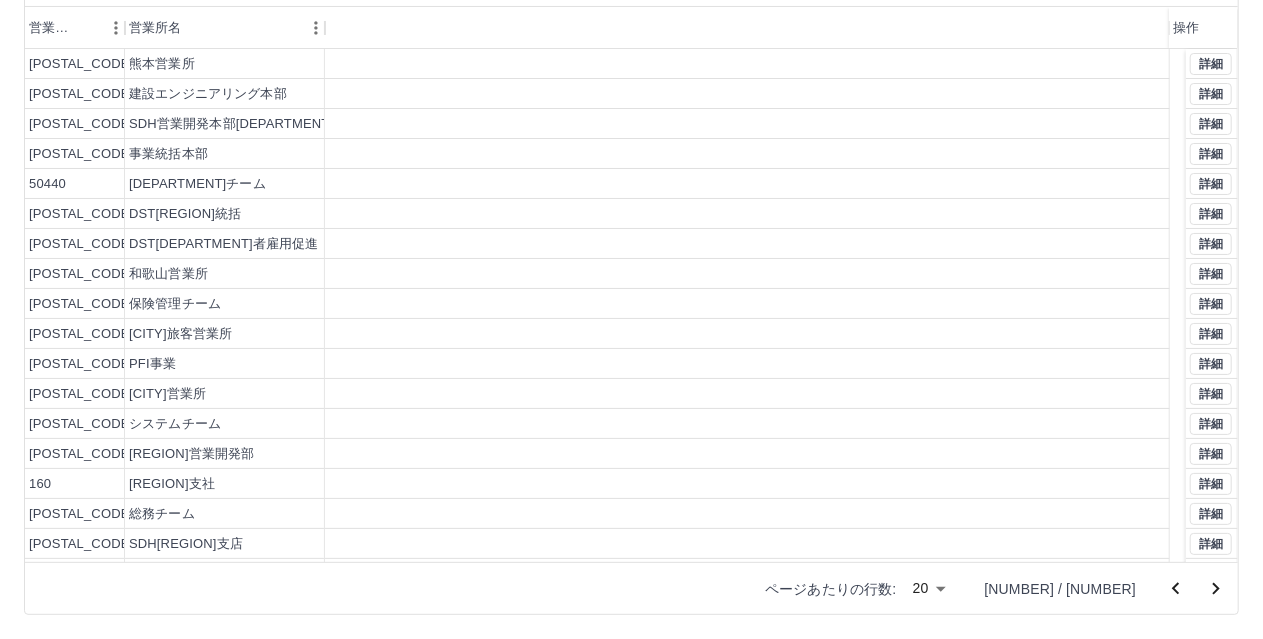 scroll, scrollTop: 86, scrollLeft: 0, axis: vertical 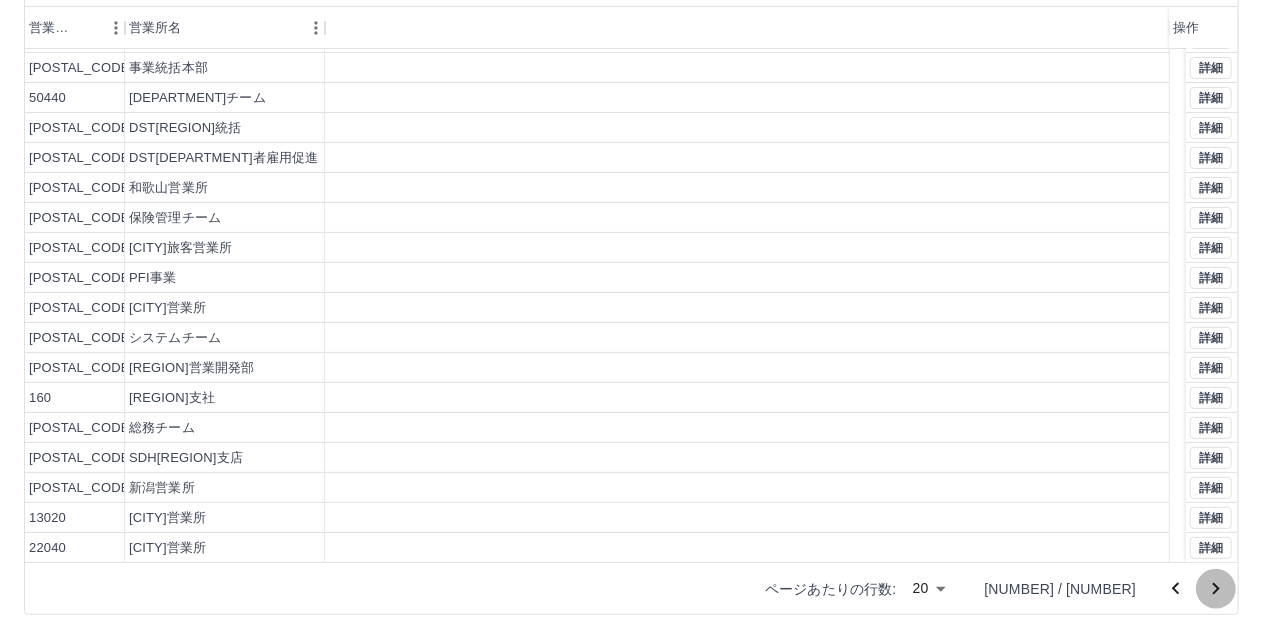 click 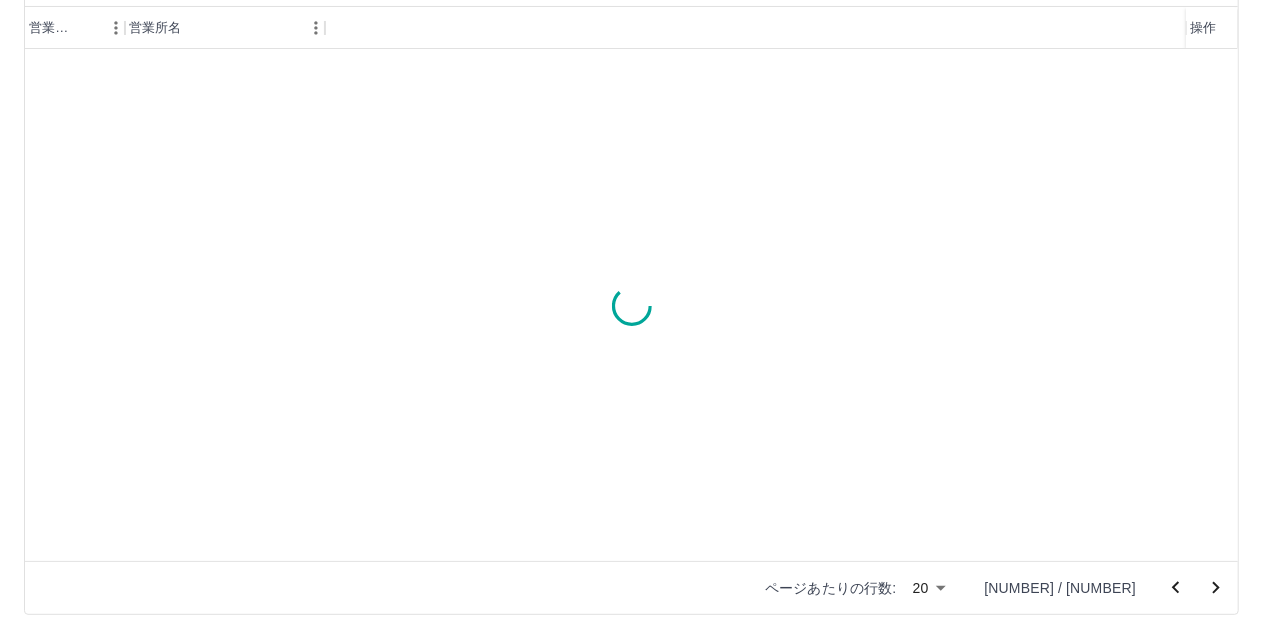scroll, scrollTop: 0, scrollLeft: 0, axis: both 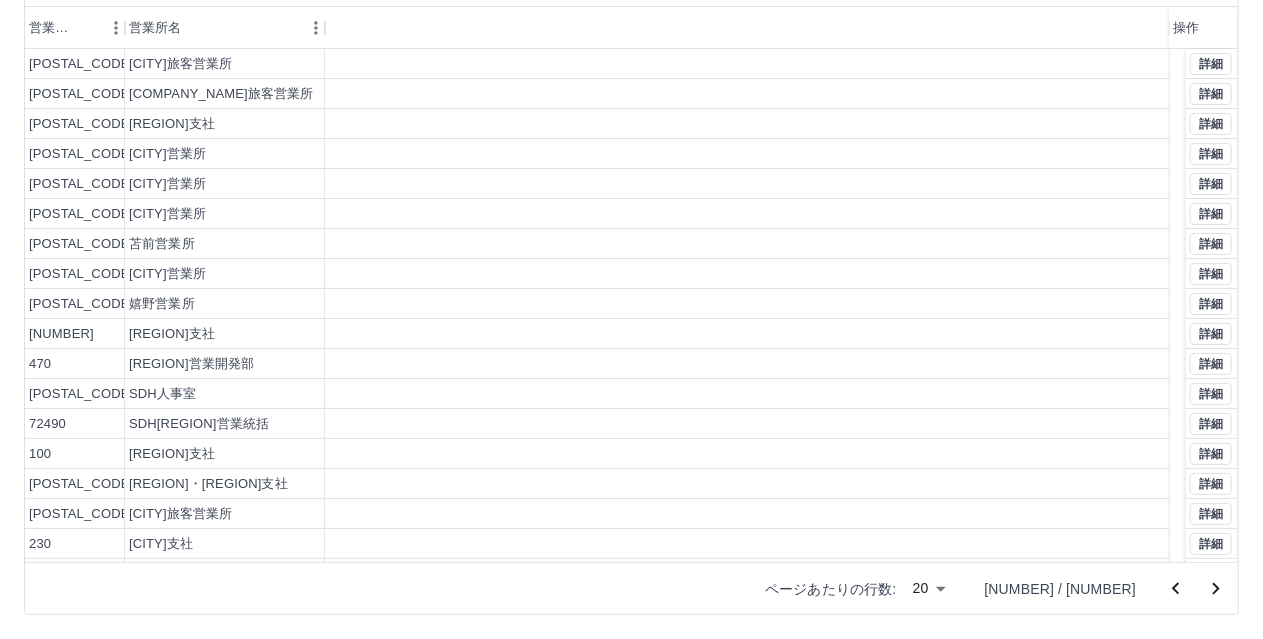 click 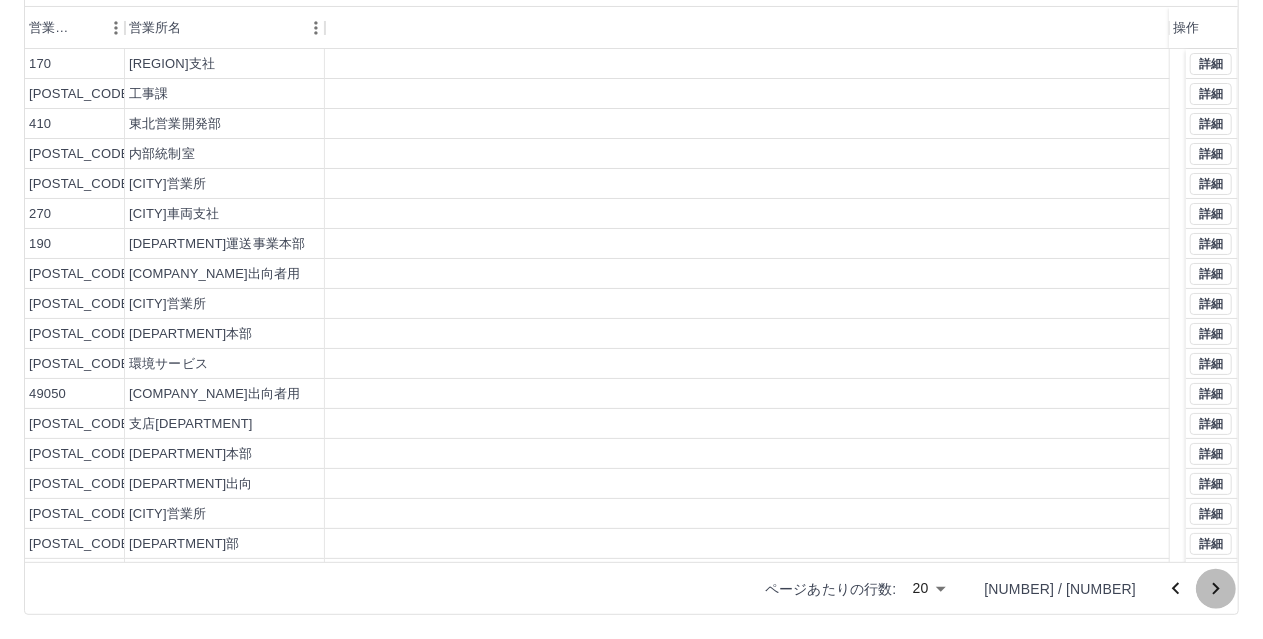 click 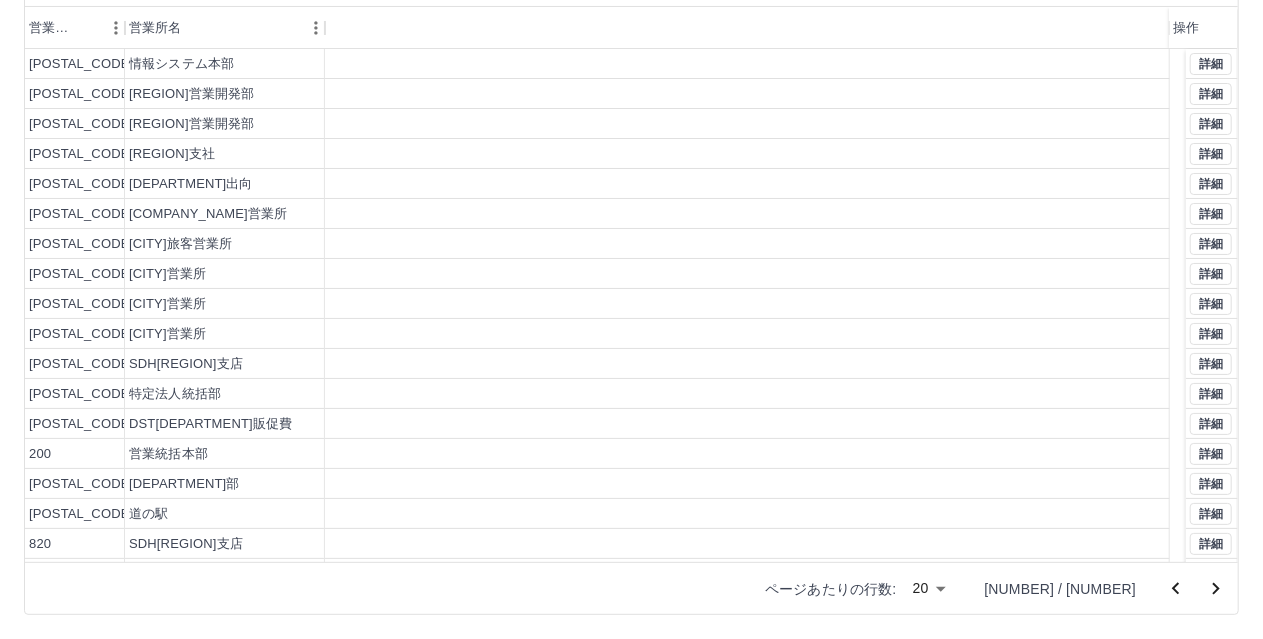 click 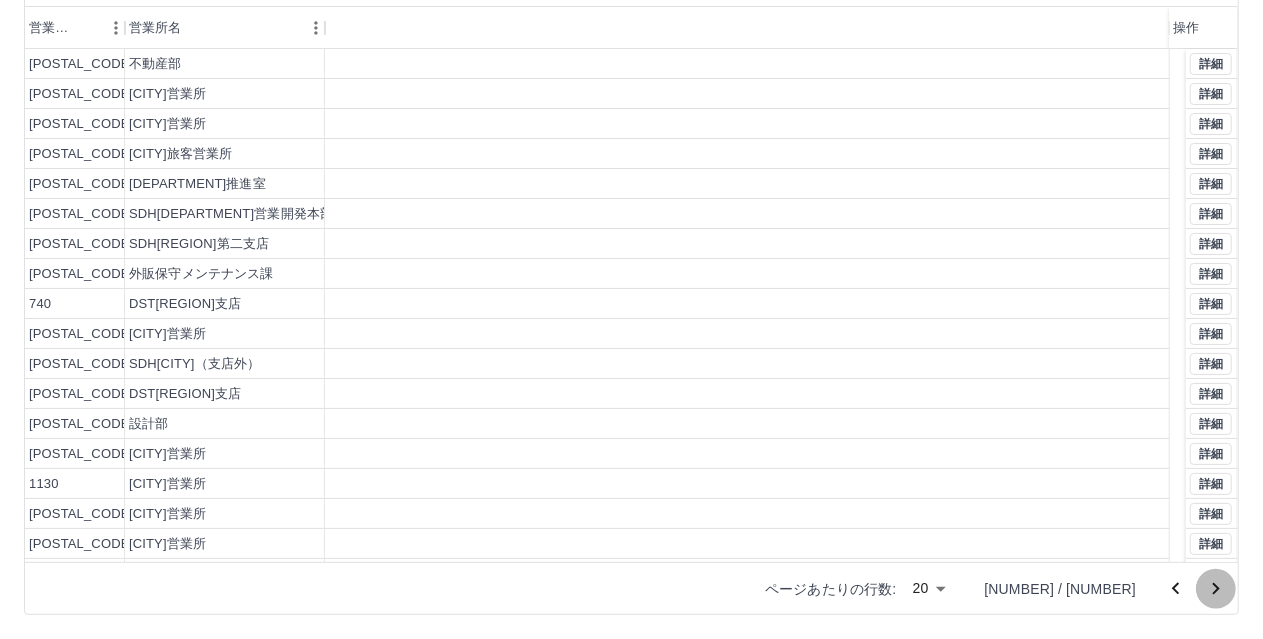 click 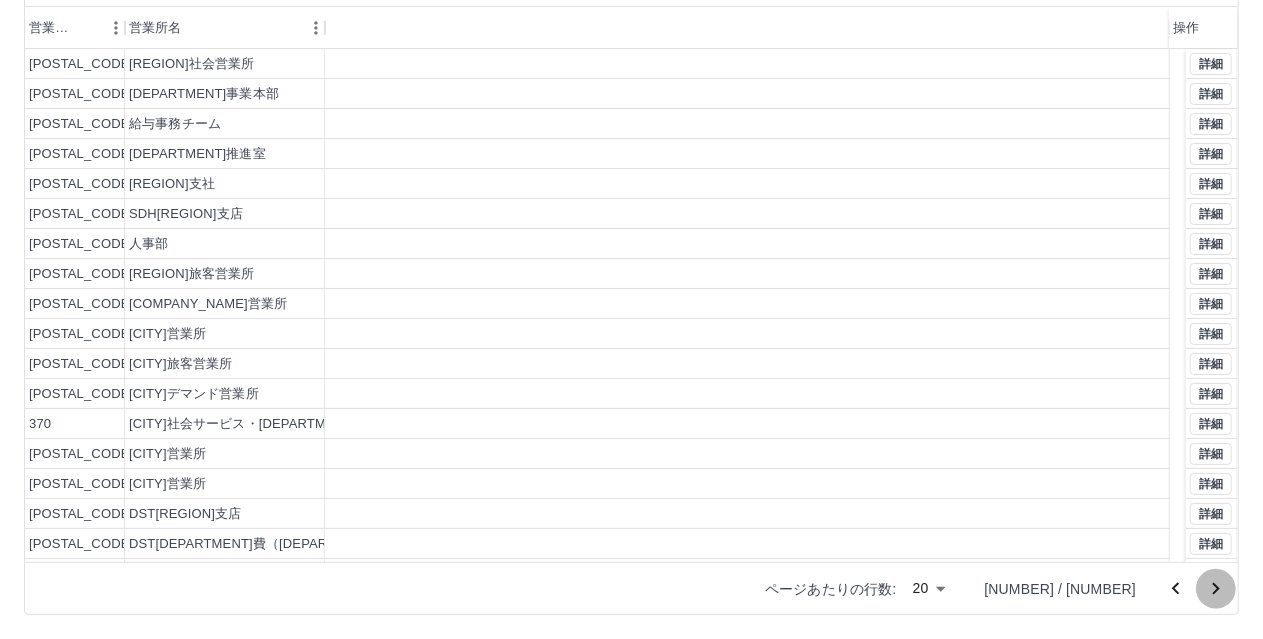 click 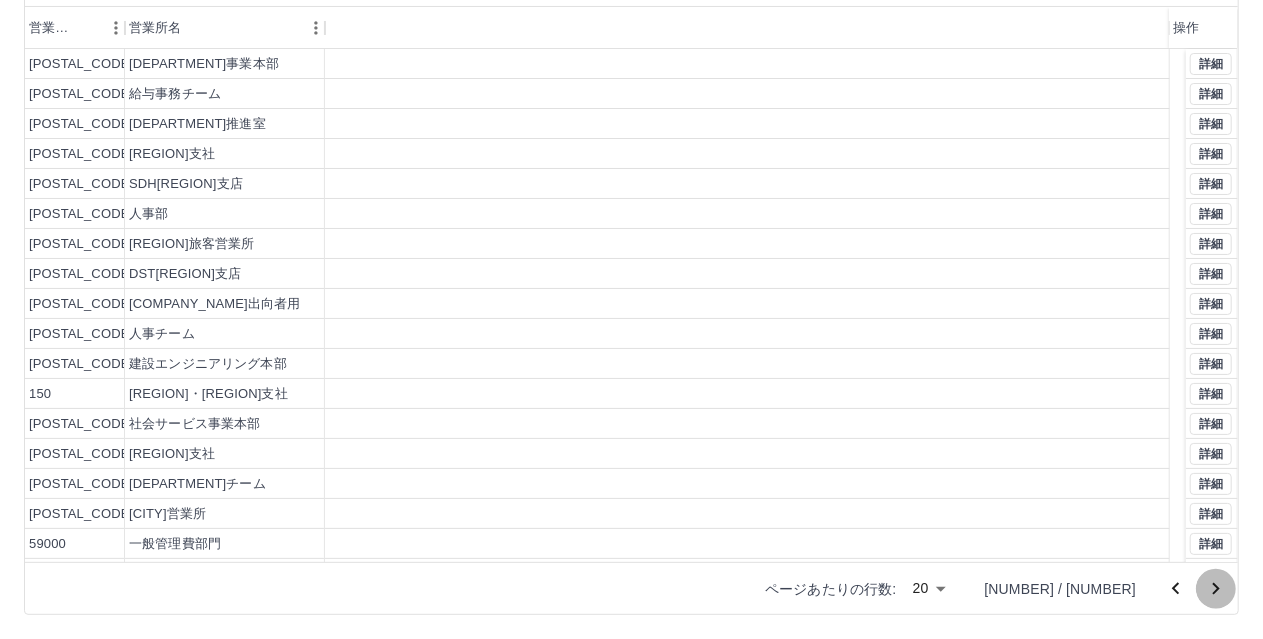 click 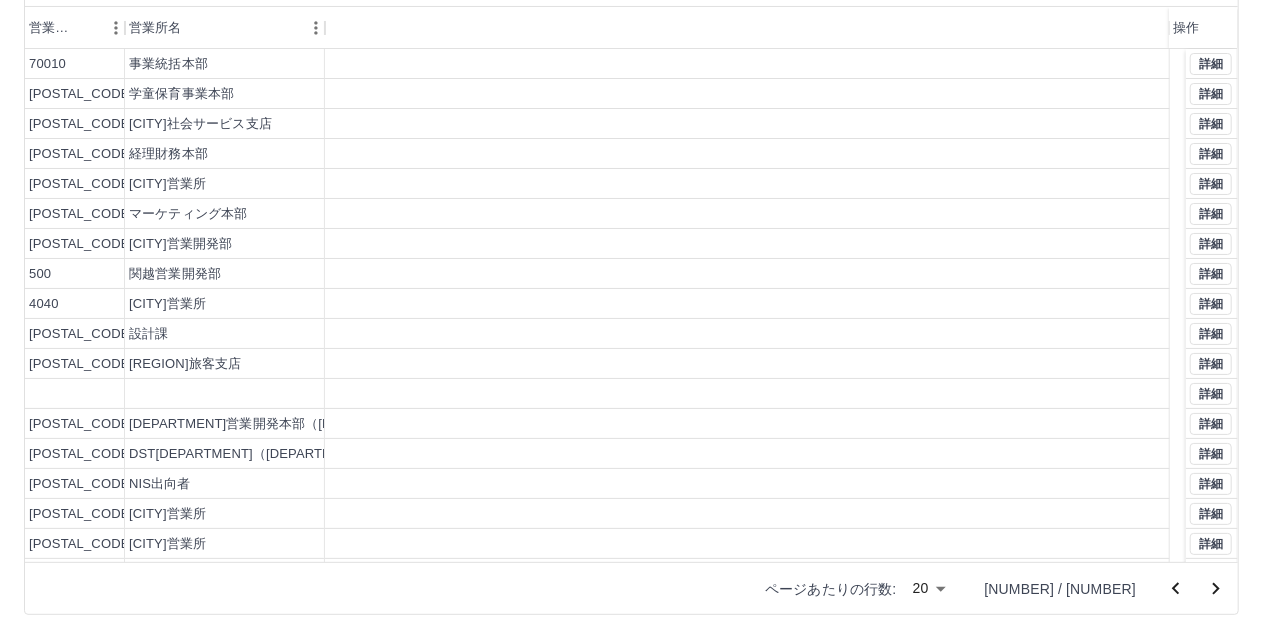click 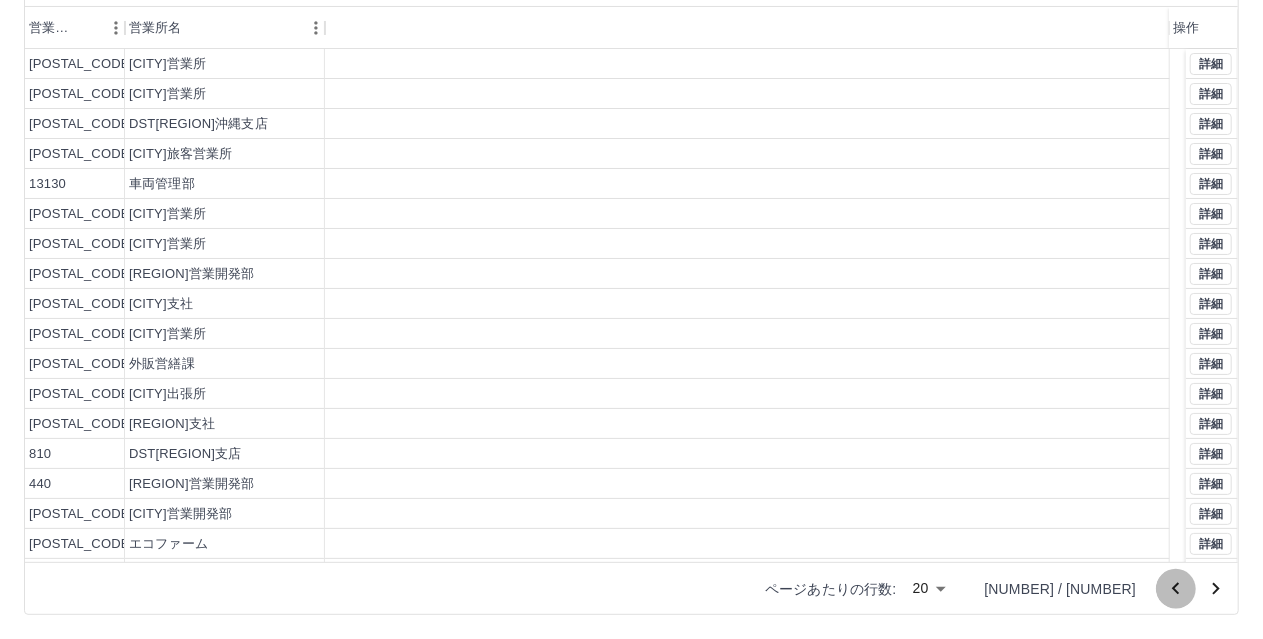 click 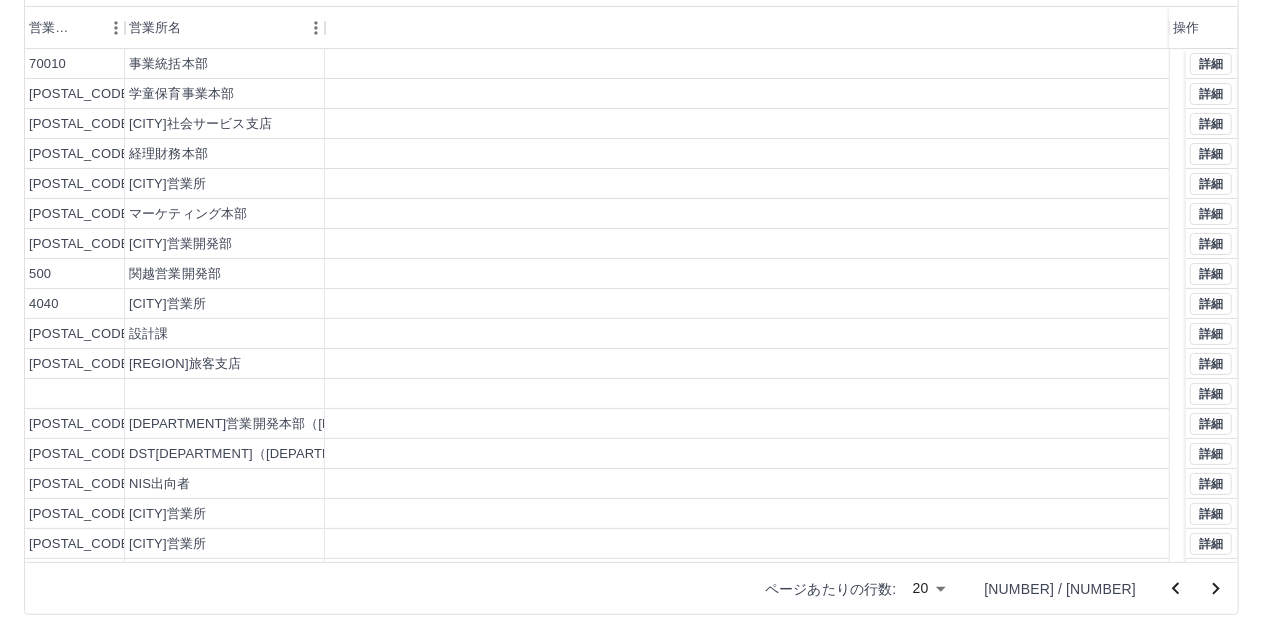 click 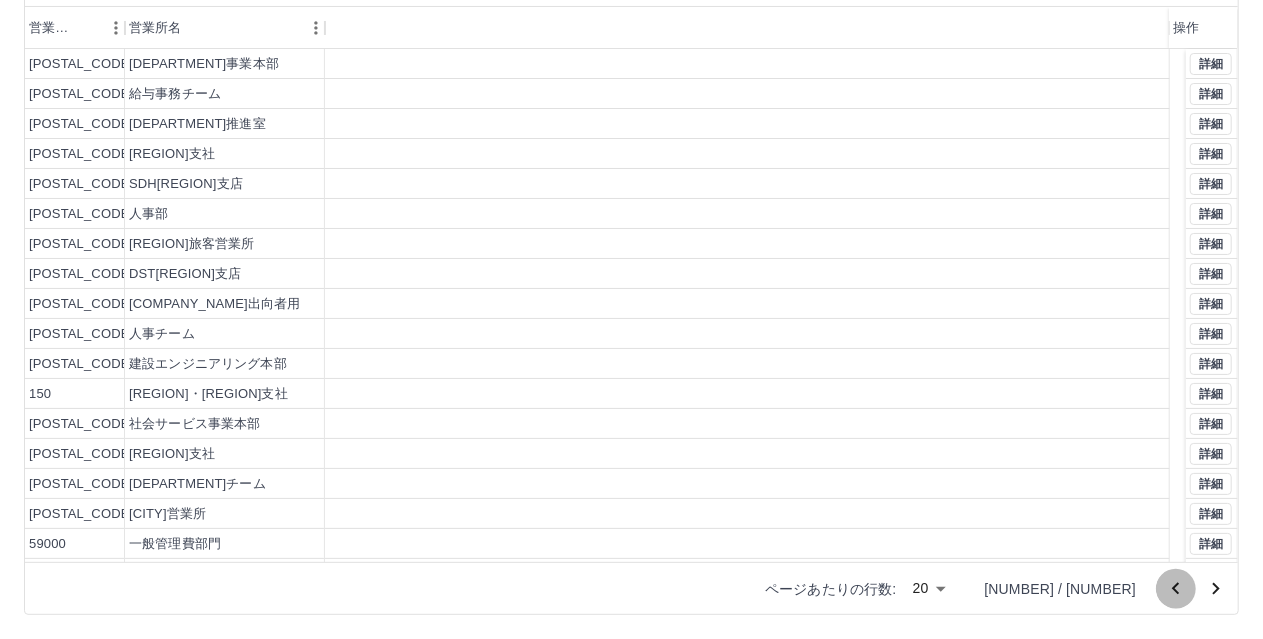 click 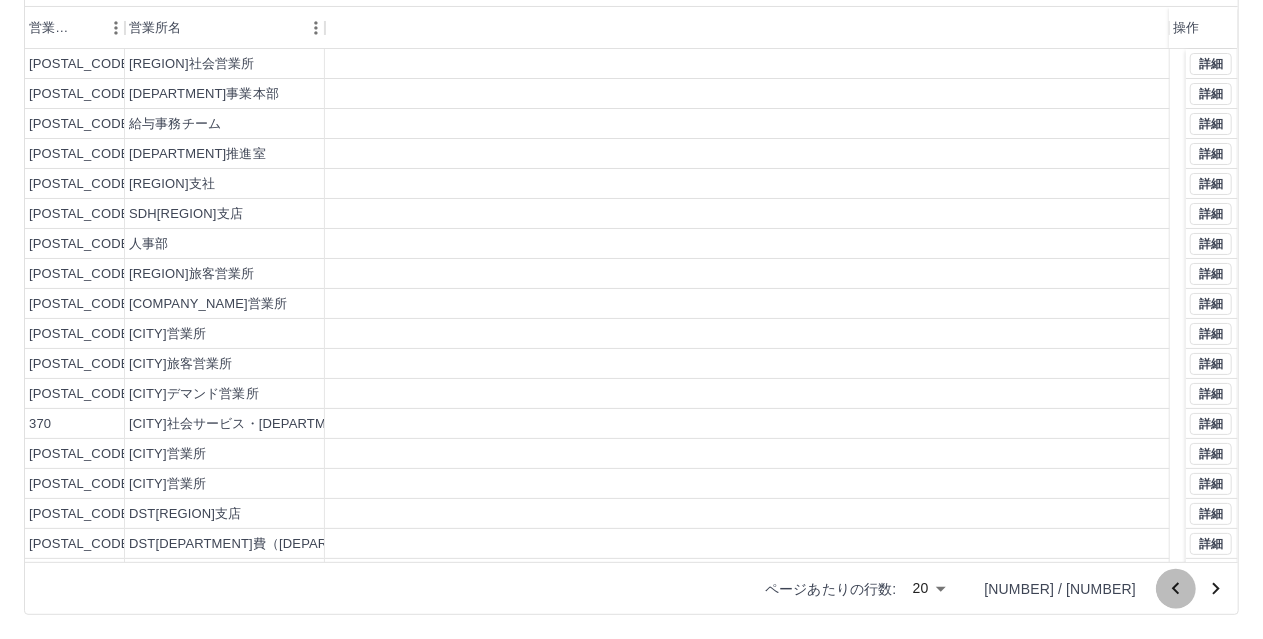 click 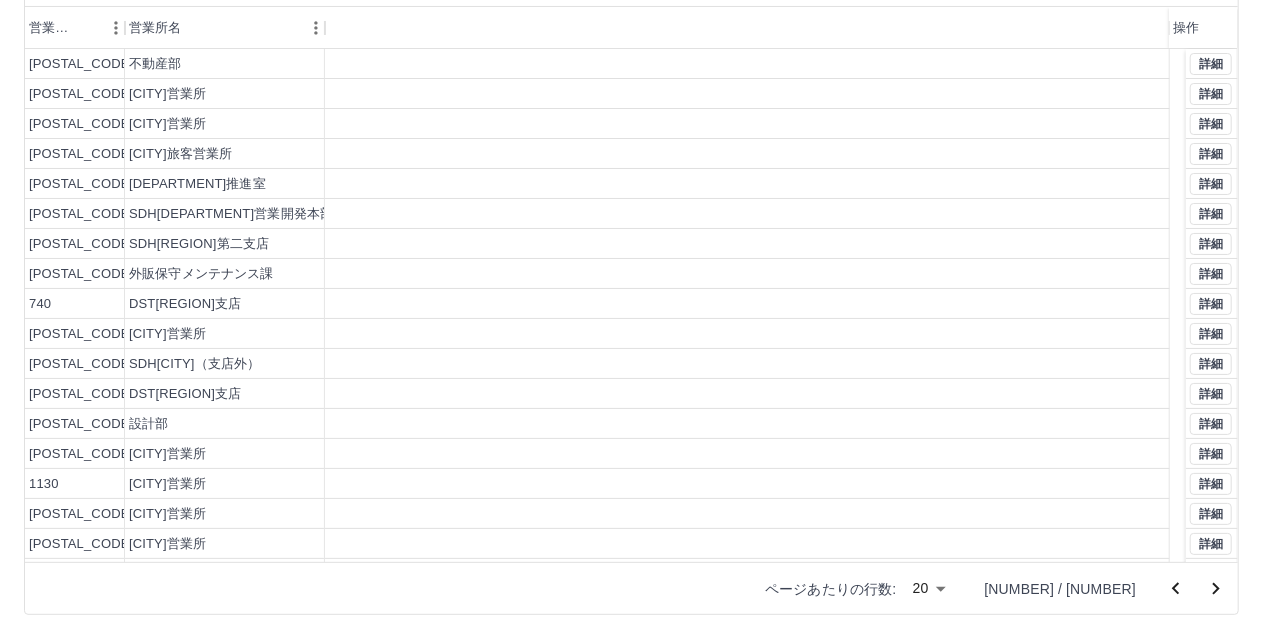 click at bounding box center (747, 544) 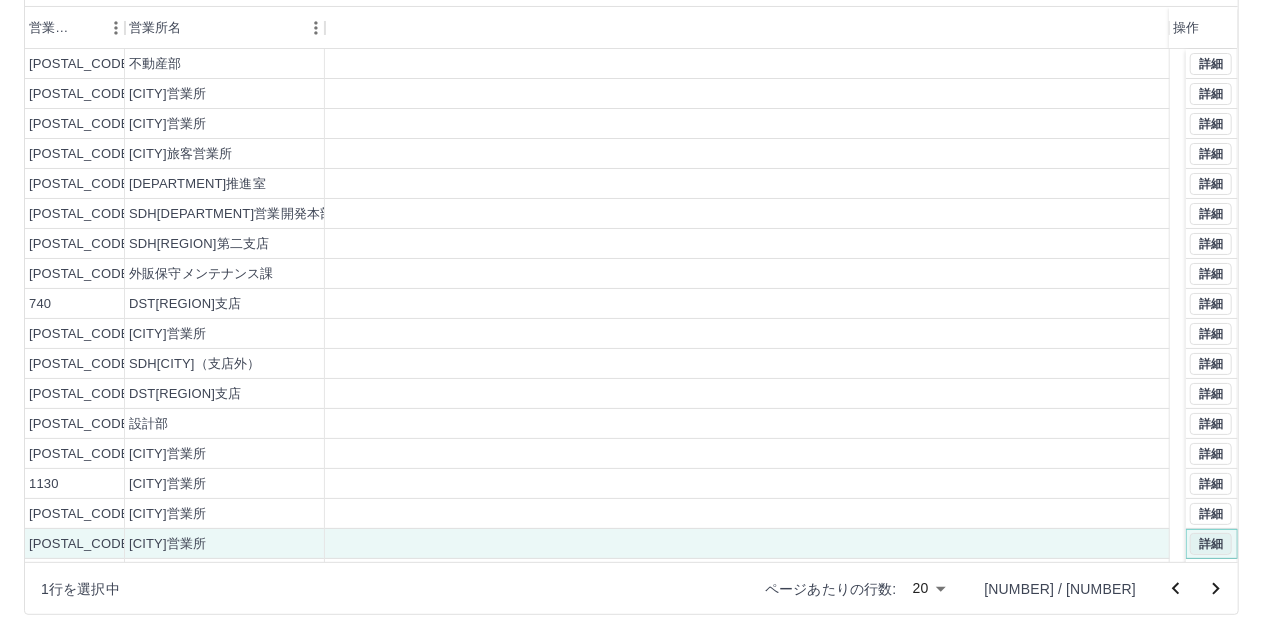 click on "詳細" at bounding box center [1211, 544] 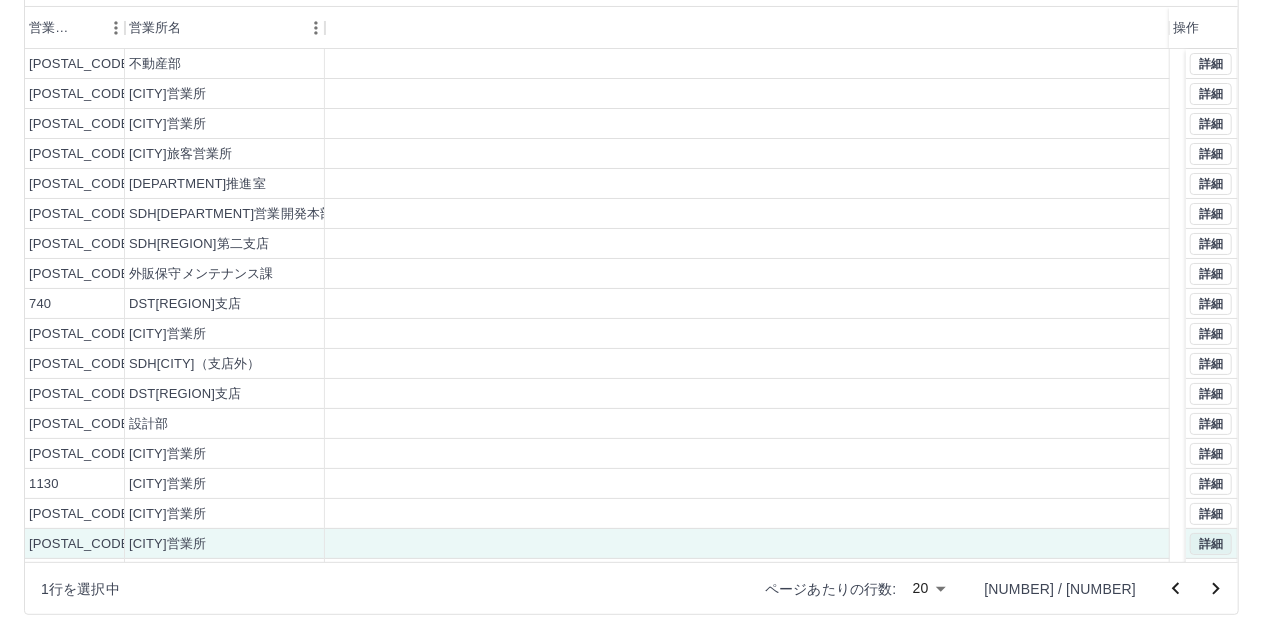 scroll, scrollTop: 0, scrollLeft: 0, axis: both 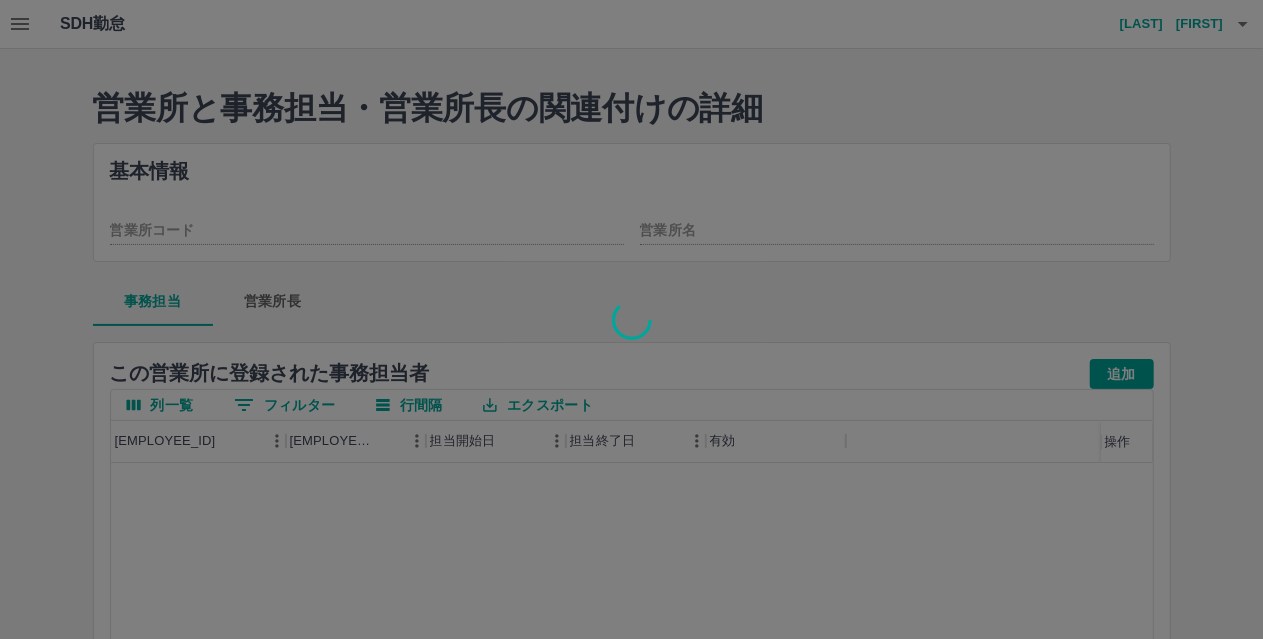 type on "*****" 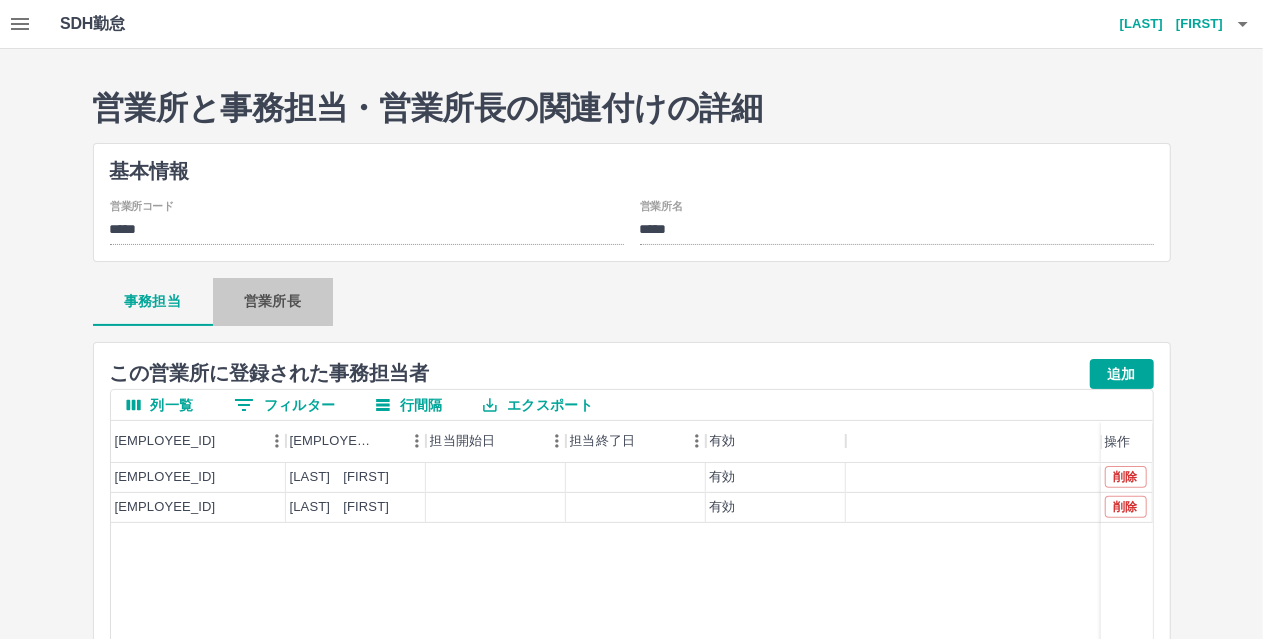 click on "営業所長" at bounding box center [273, 302] 